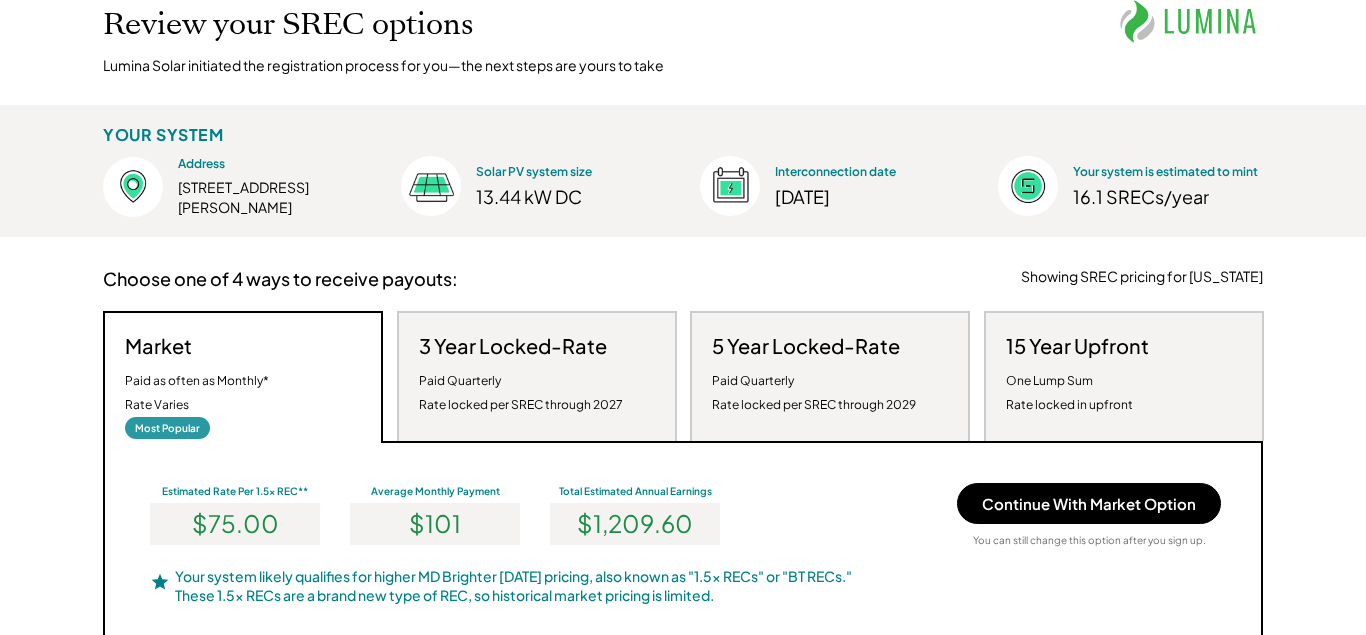 scroll, scrollTop: 232, scrollLeft: 0, axis: vertical 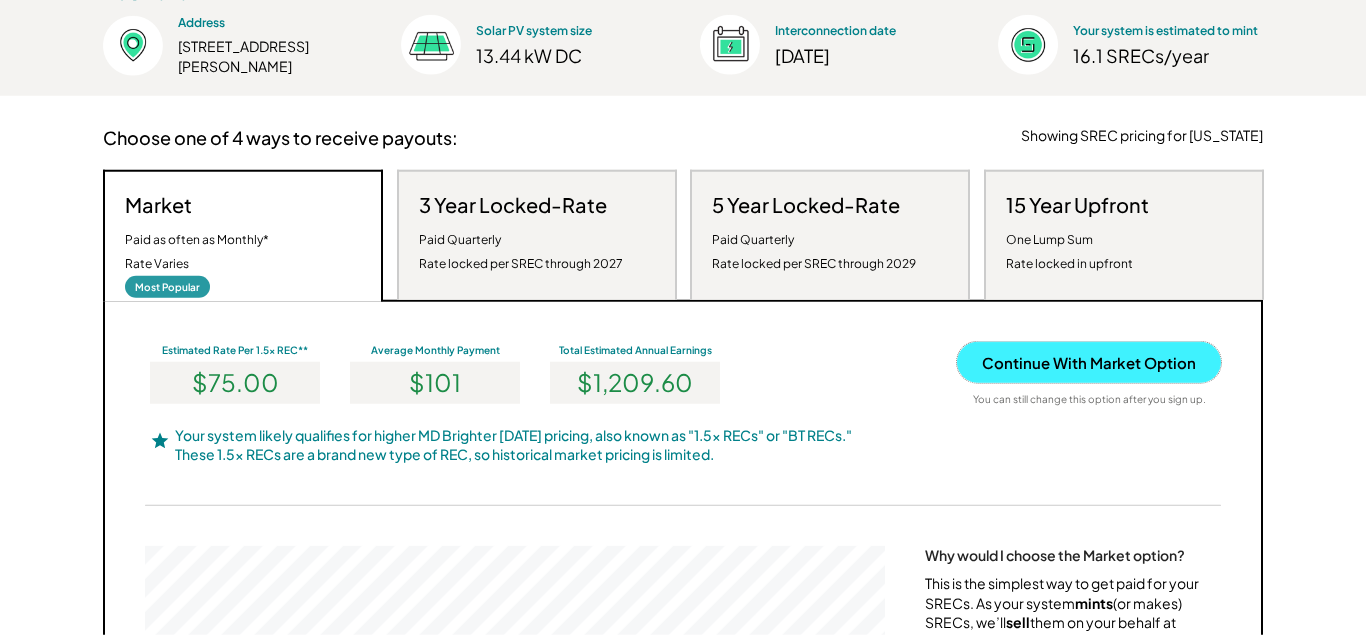 click on "Continue With Market Option" at bounding box center [1089, 362] 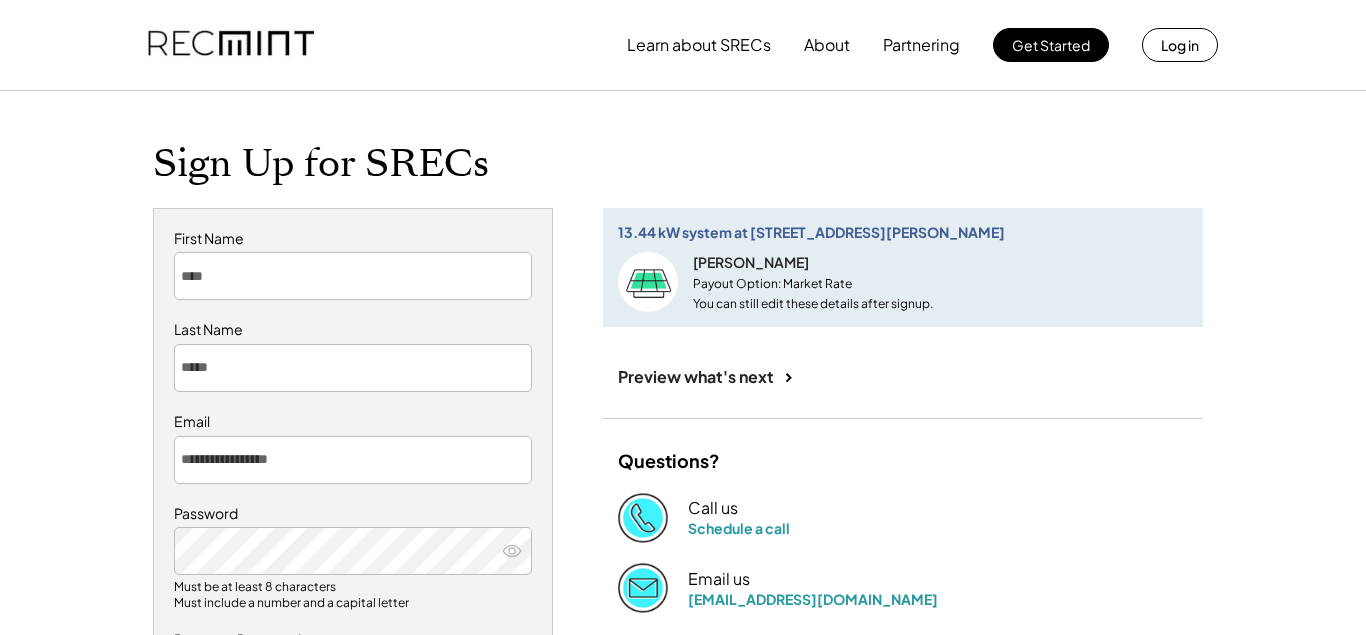 scroll, scrollTop: 0, scrollLeft: 0, axis: both 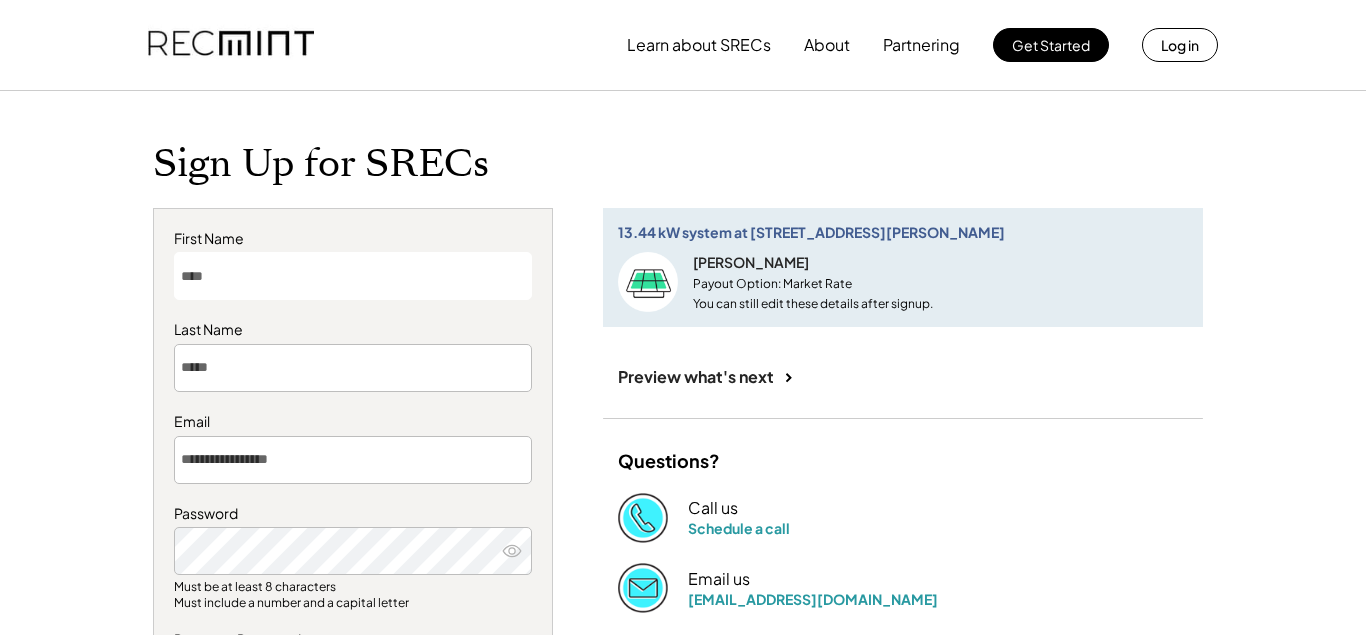 click at bounding box center (353, 276) 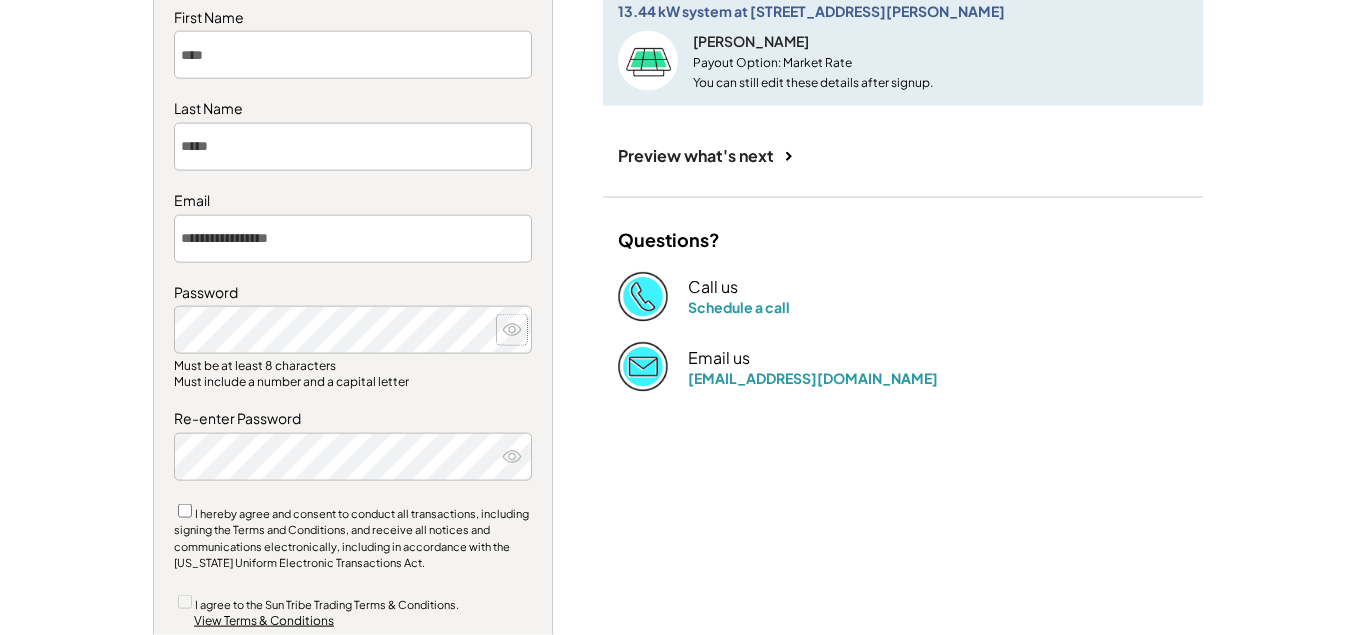 type 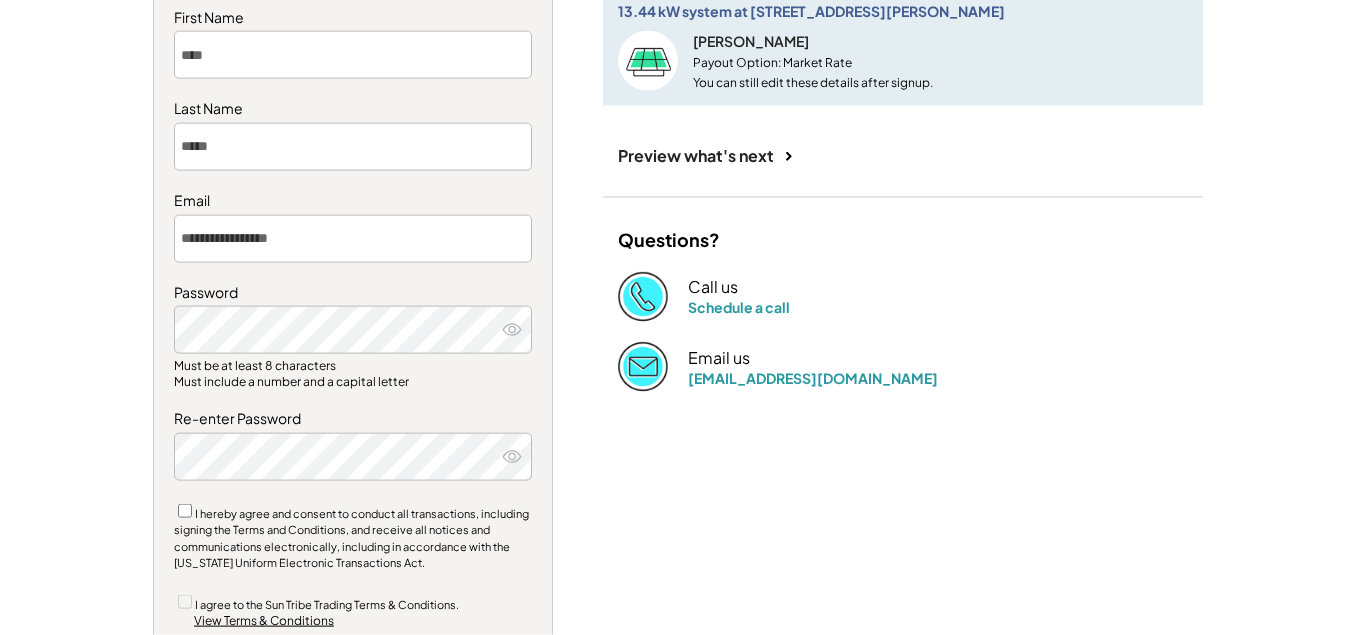 click on "**********" at bounding box center [683, 452] 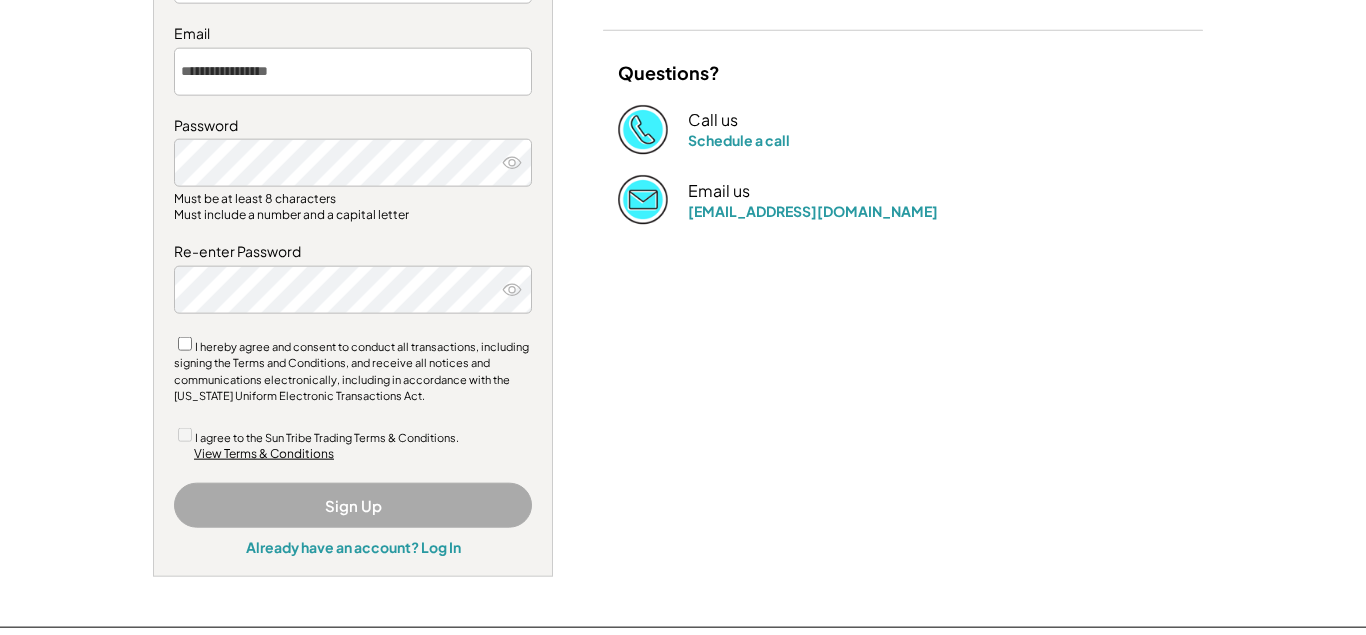scroll, scrollTop: 410, scrollLeft: 0, axis: vertical 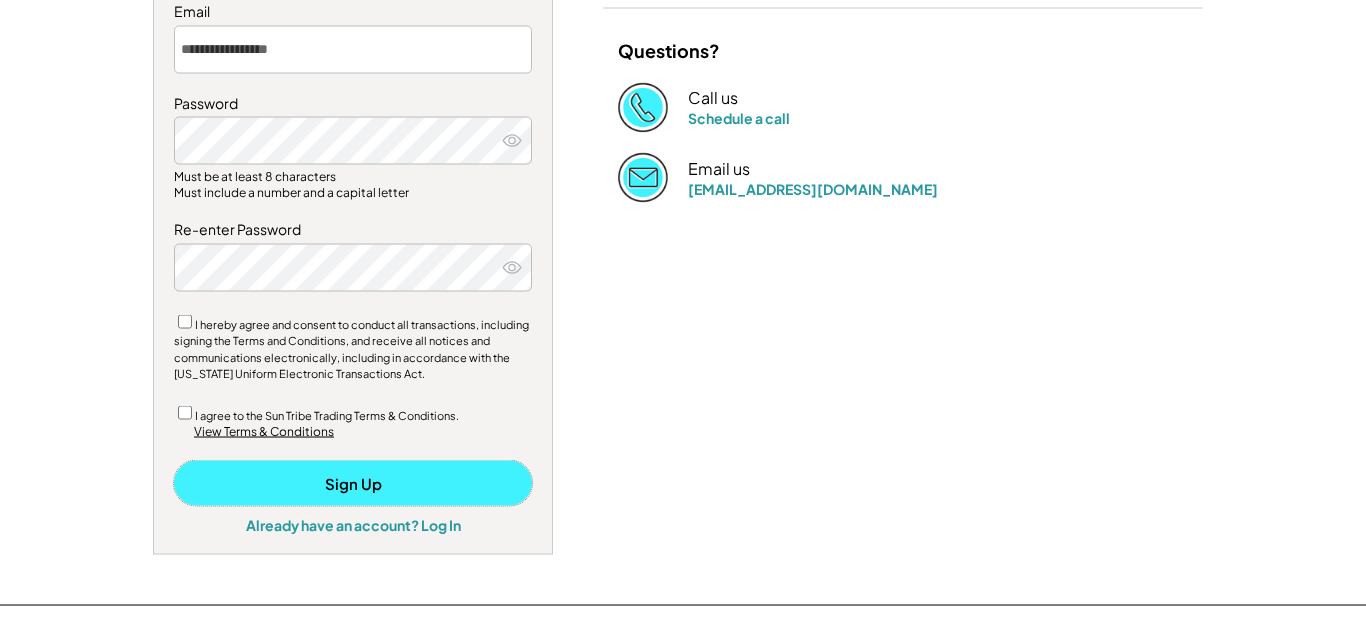 click on "Sign Up" at bounding box center (353, 483) 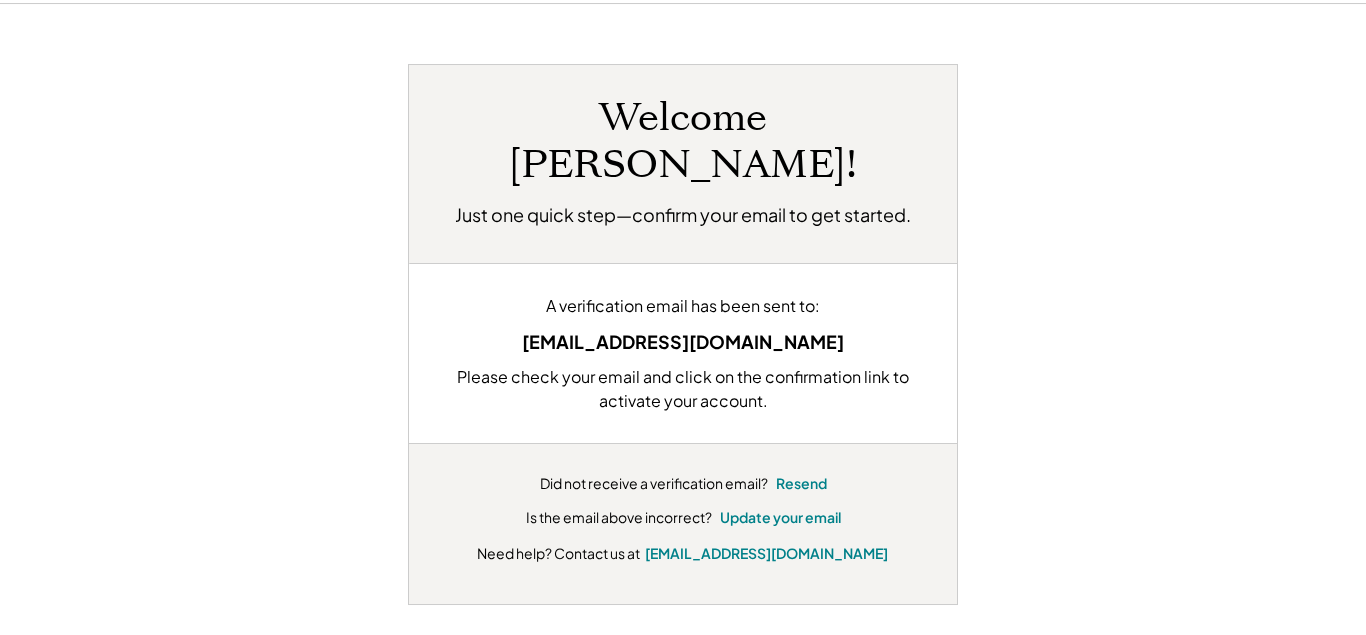 scroll, scrollTop: 89, scrollLeft: 0, axis: vertical 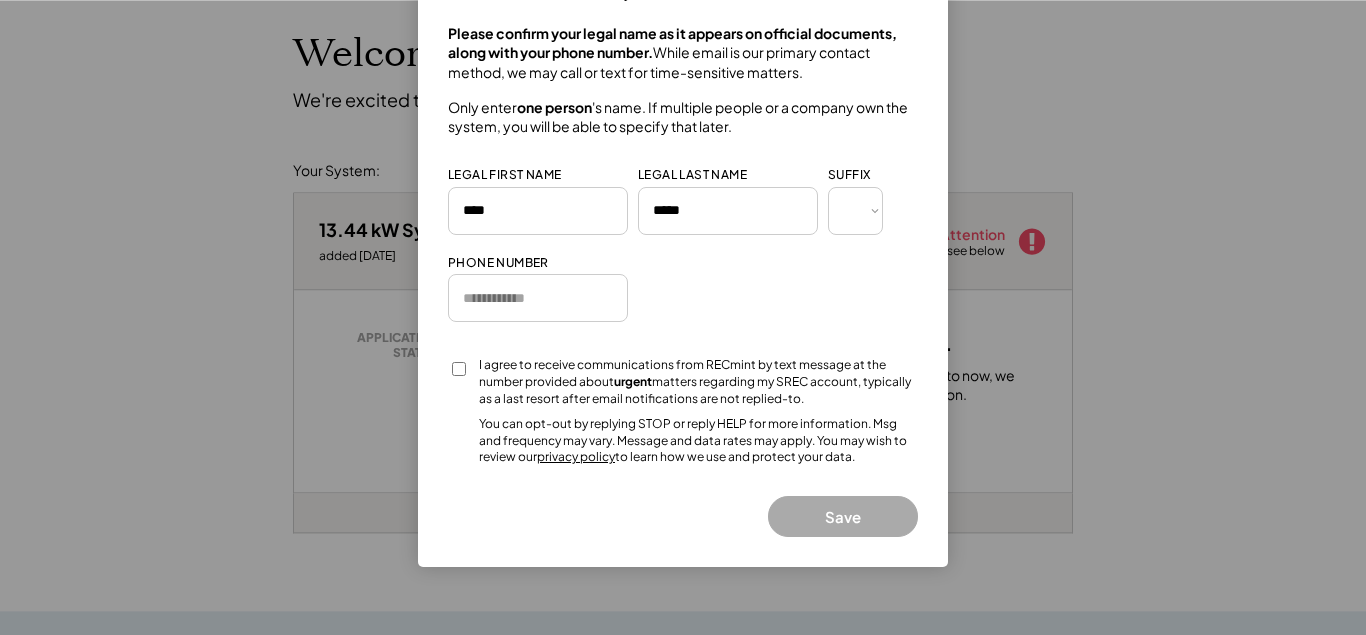 click at bounding box center [538, 298] 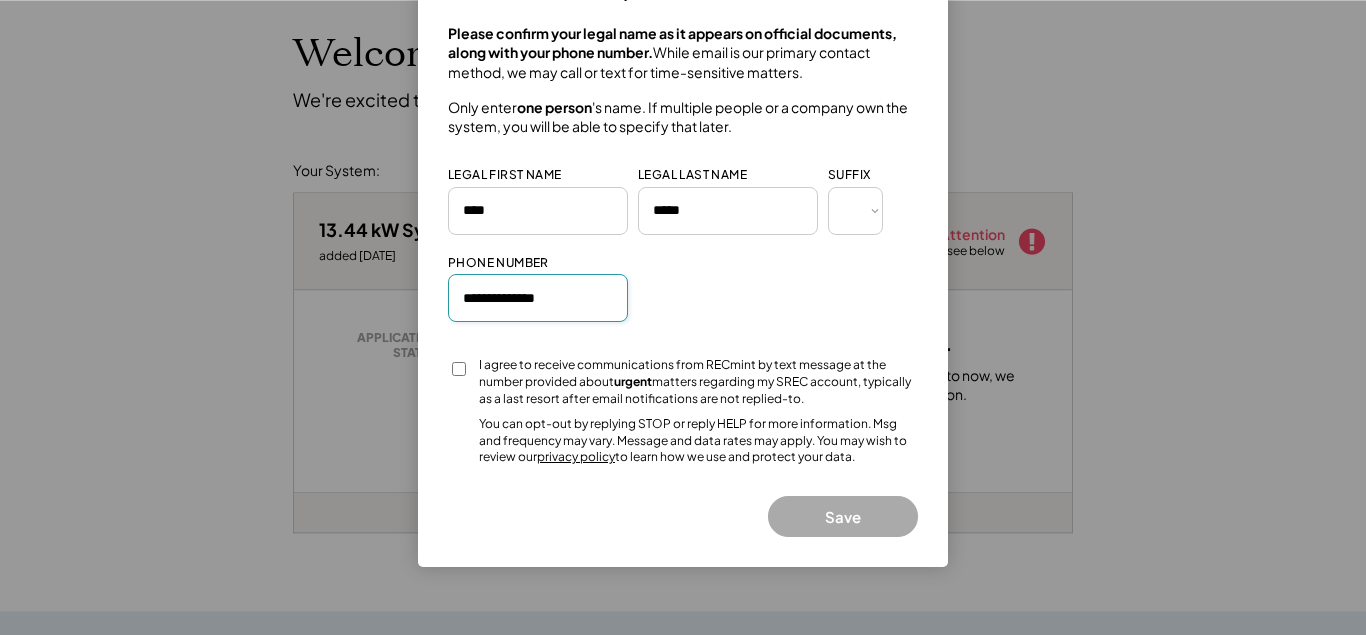 type on "**********" 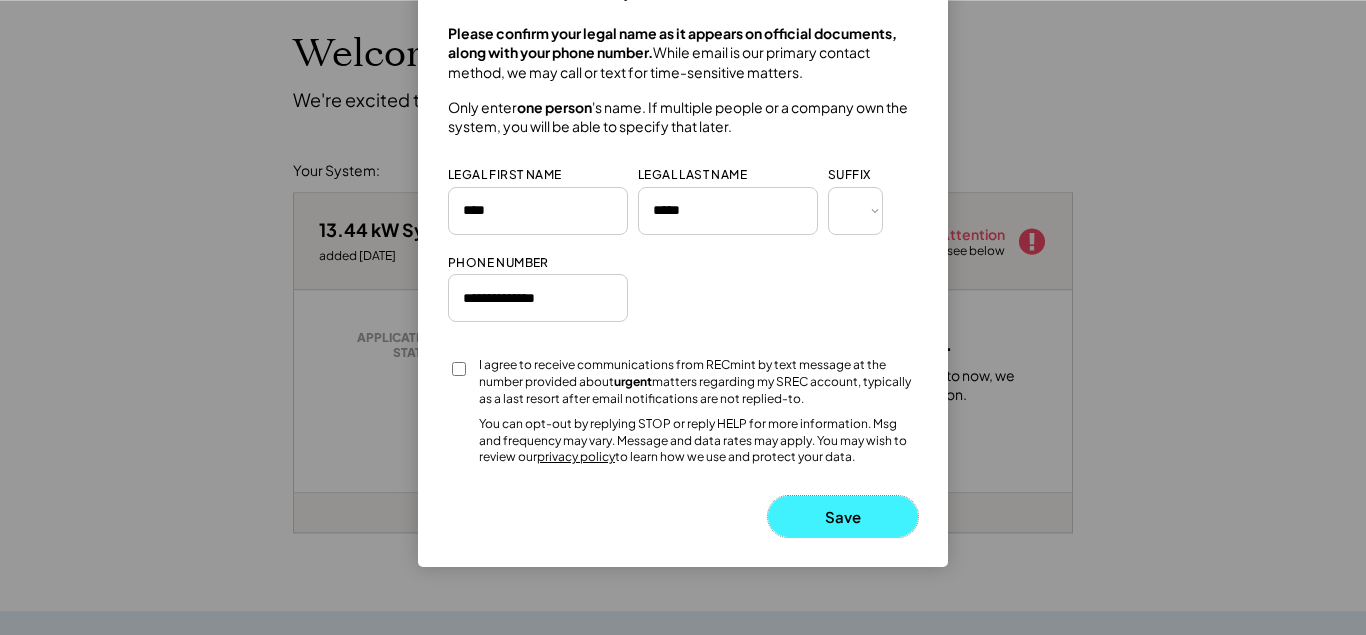 click on "Save" at bounding box center [843, 516] 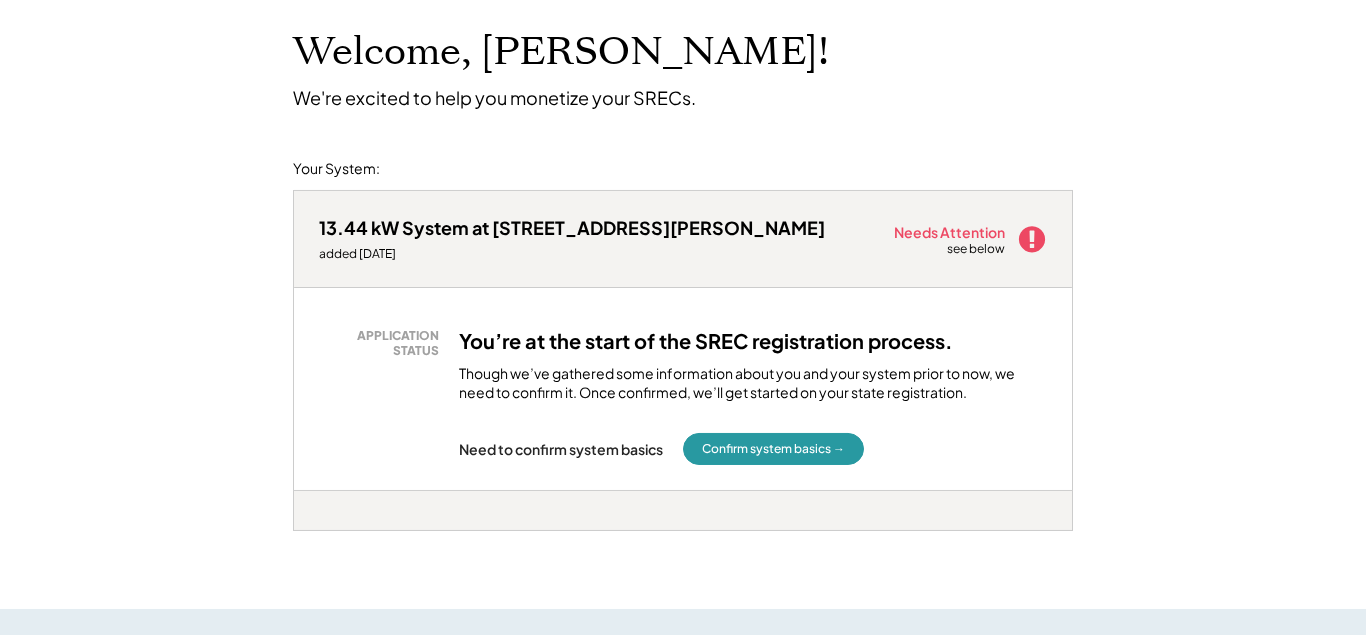 scroll, scrollTop: 113, scrollLeft: 0, axis: vertical 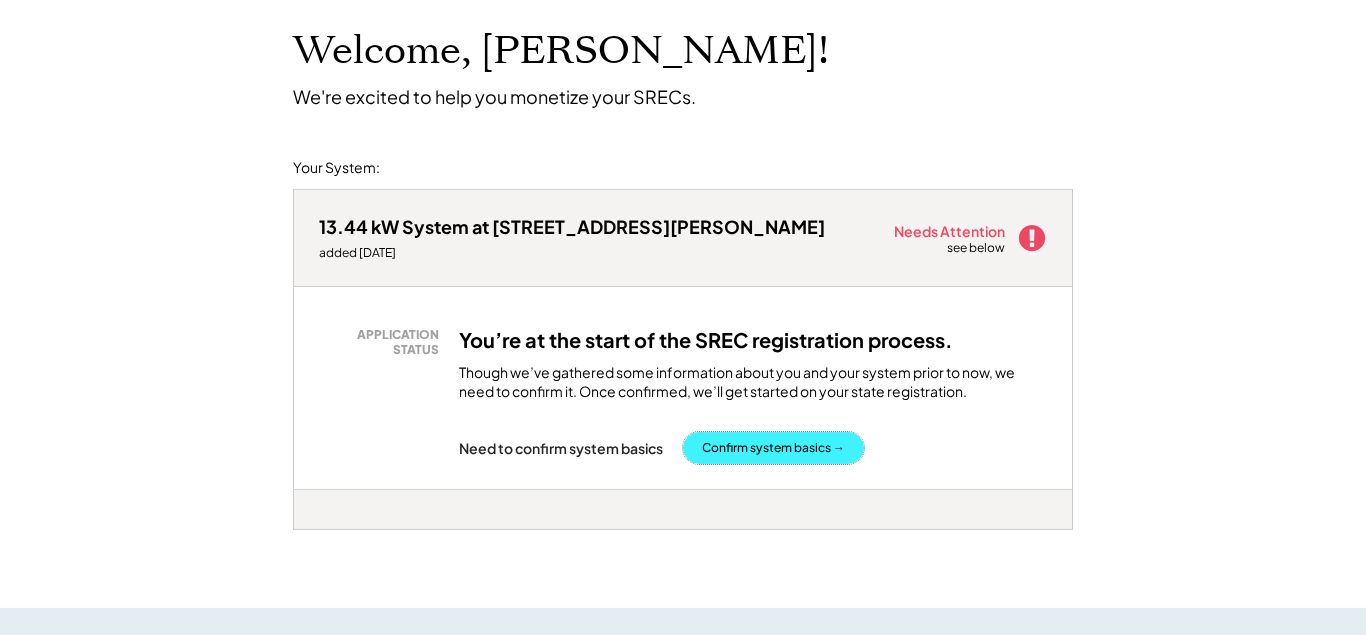 click on "Confirm system basics →" at bounding box center [773, 448] 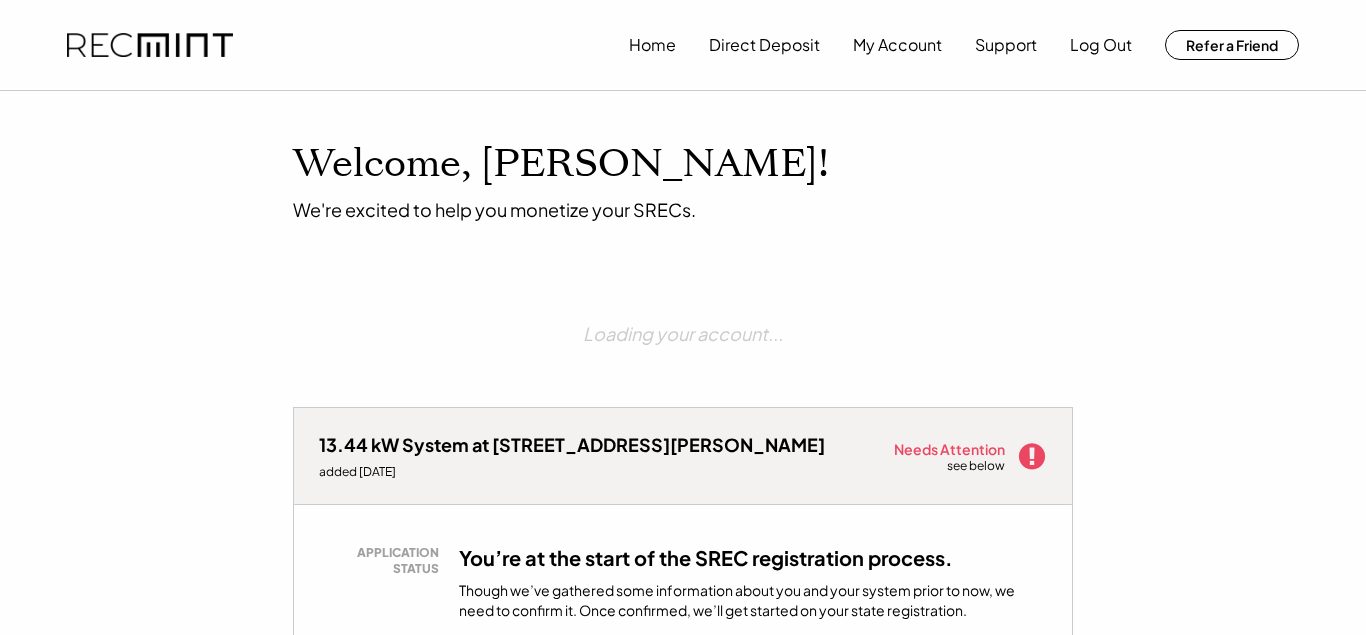 scroll, scrollTop: 0, scrollLeft: 0, axis: both 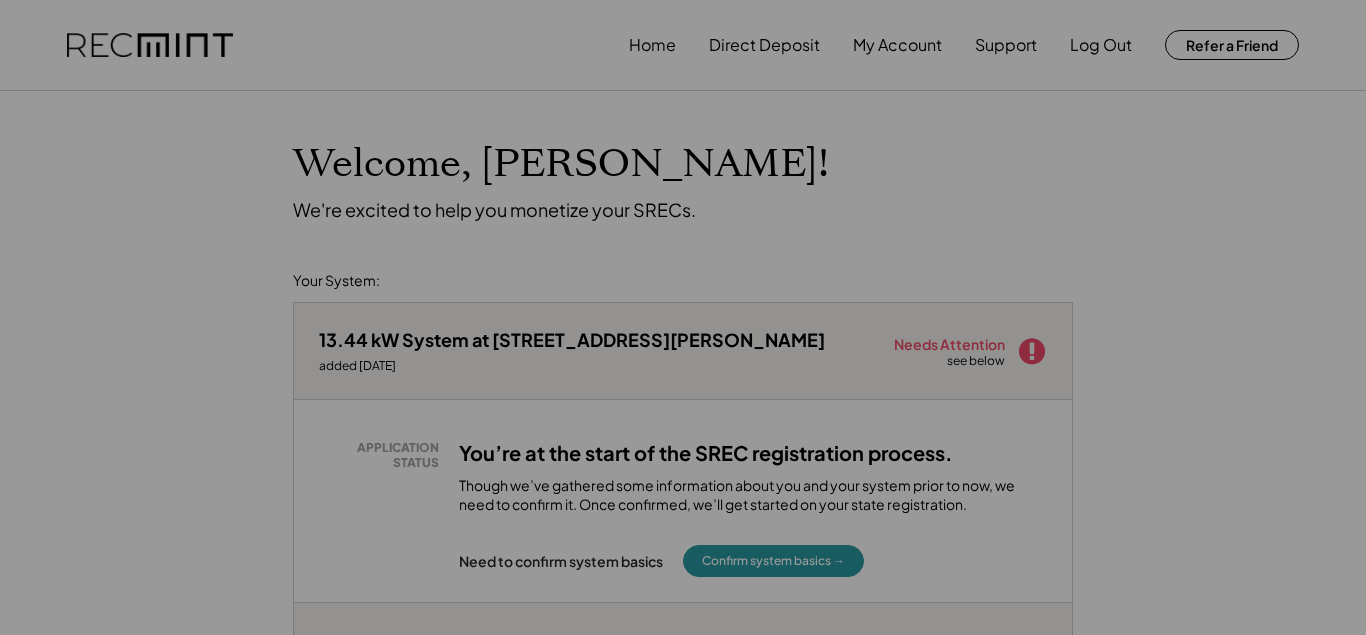 type on "**********" 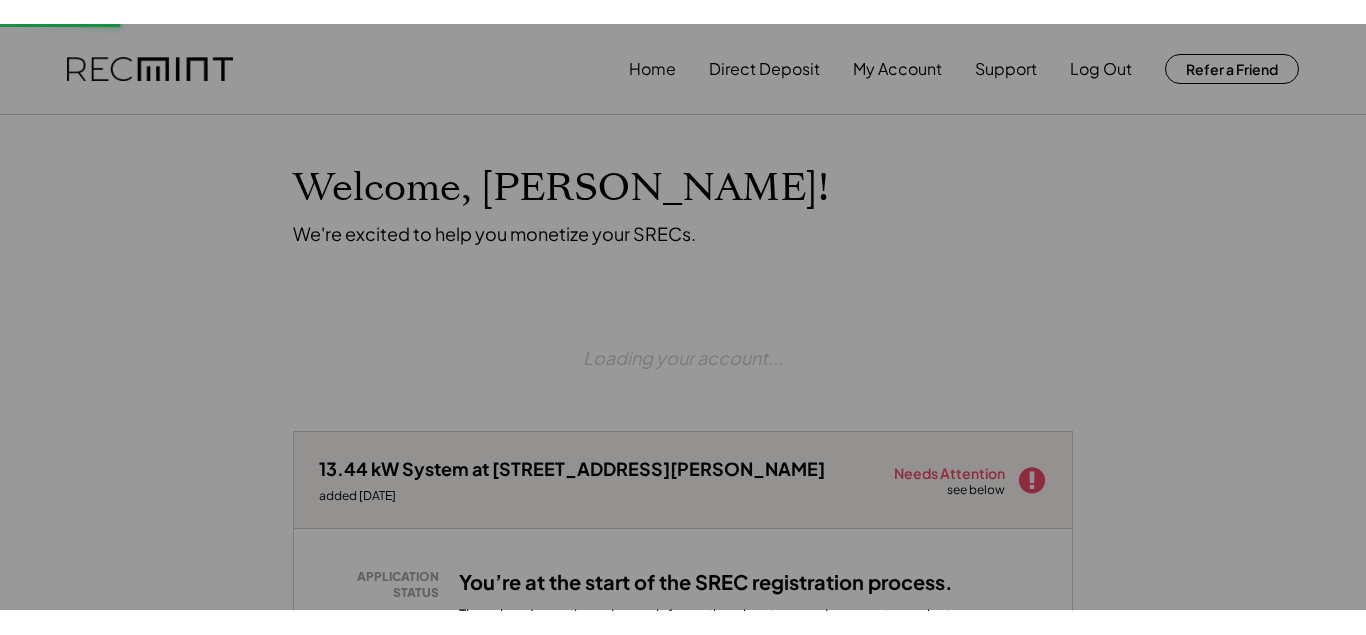 scroll, scrollTop: 0, scrollLeft: 0, axis: both 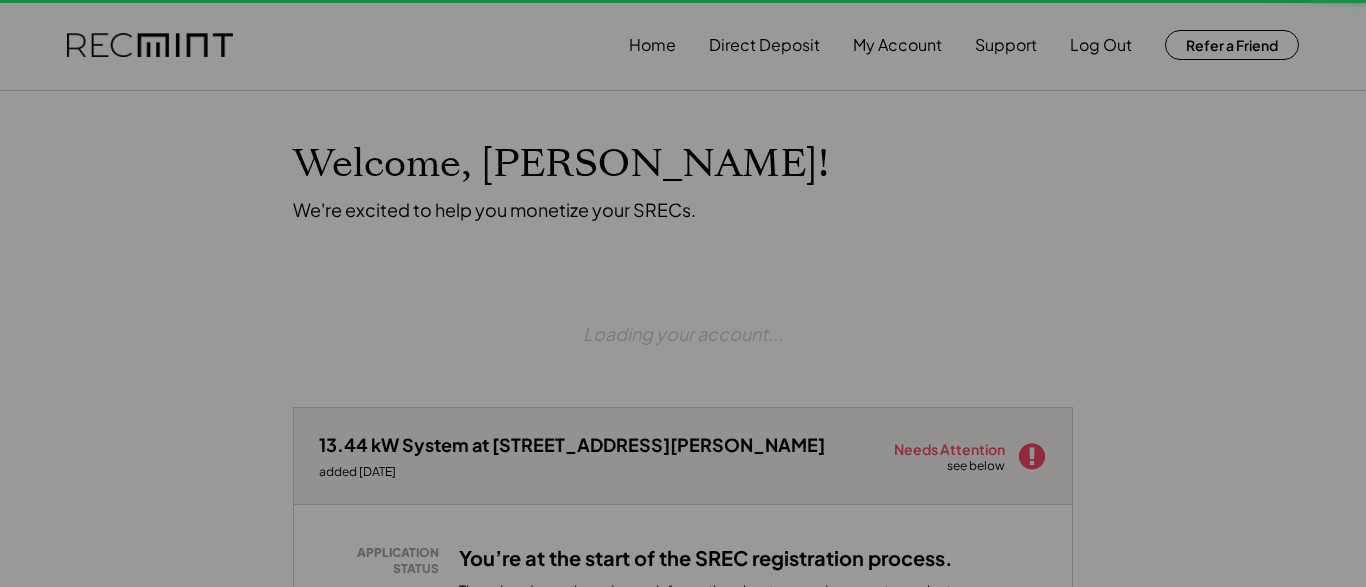 type on "**********" 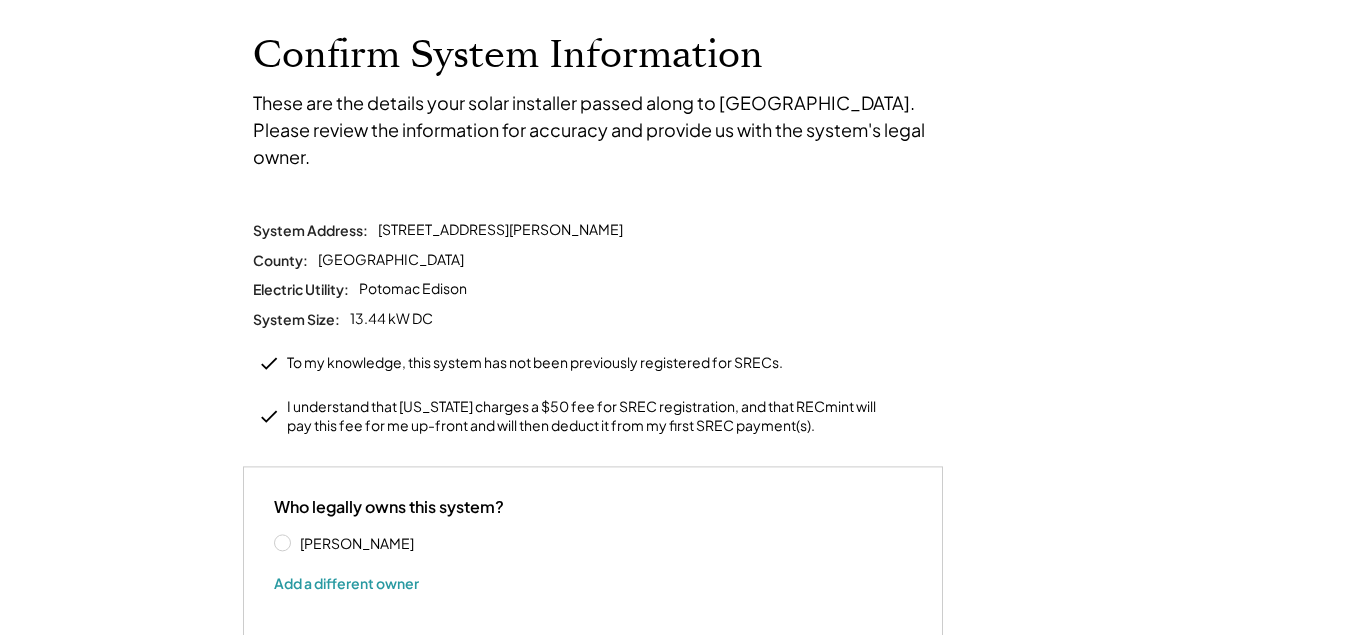 scroll, scrollTop: 121, scrollLeft: 0, axis: vertical 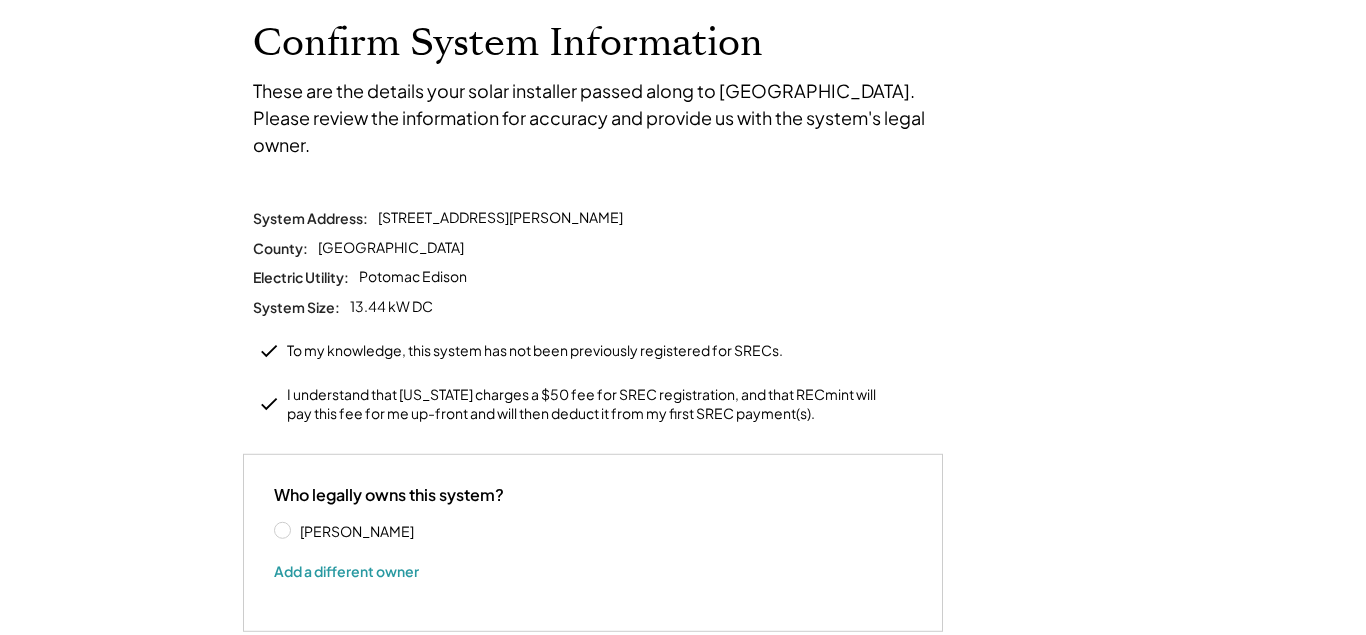click on "Ryan Dymek" at bounding box center (384, 531) 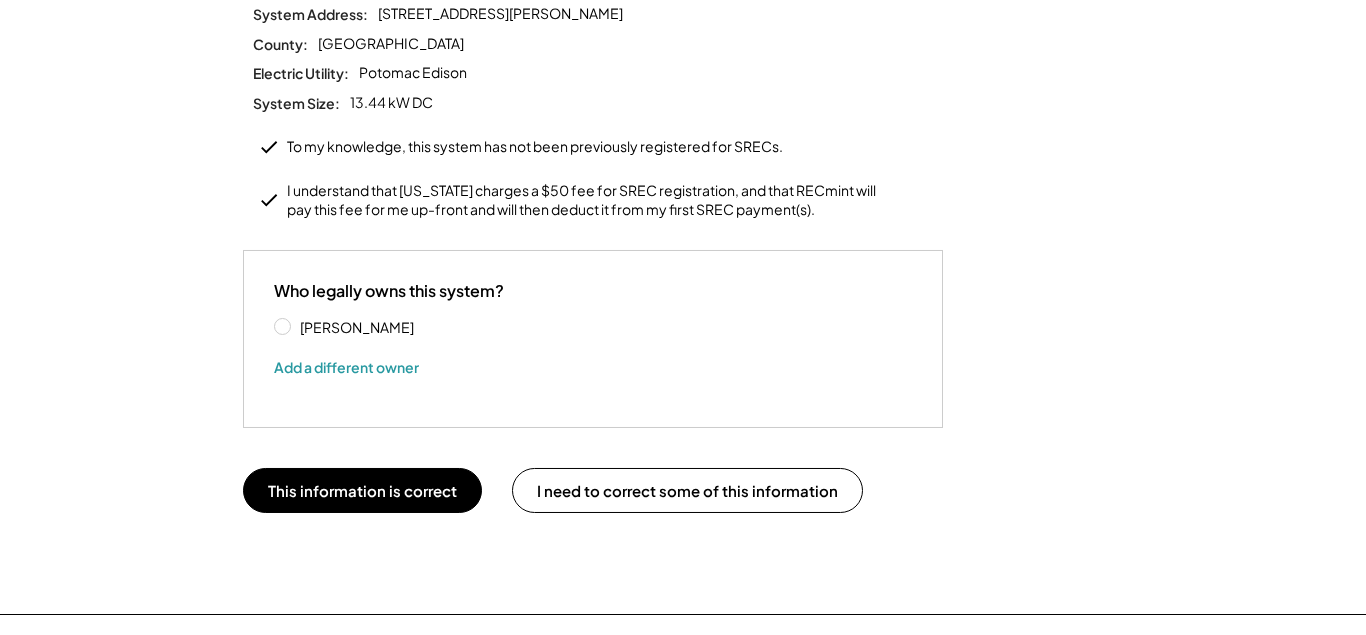 scroll, scrollTop: 333, scrollLeft: 0, axis: vertical 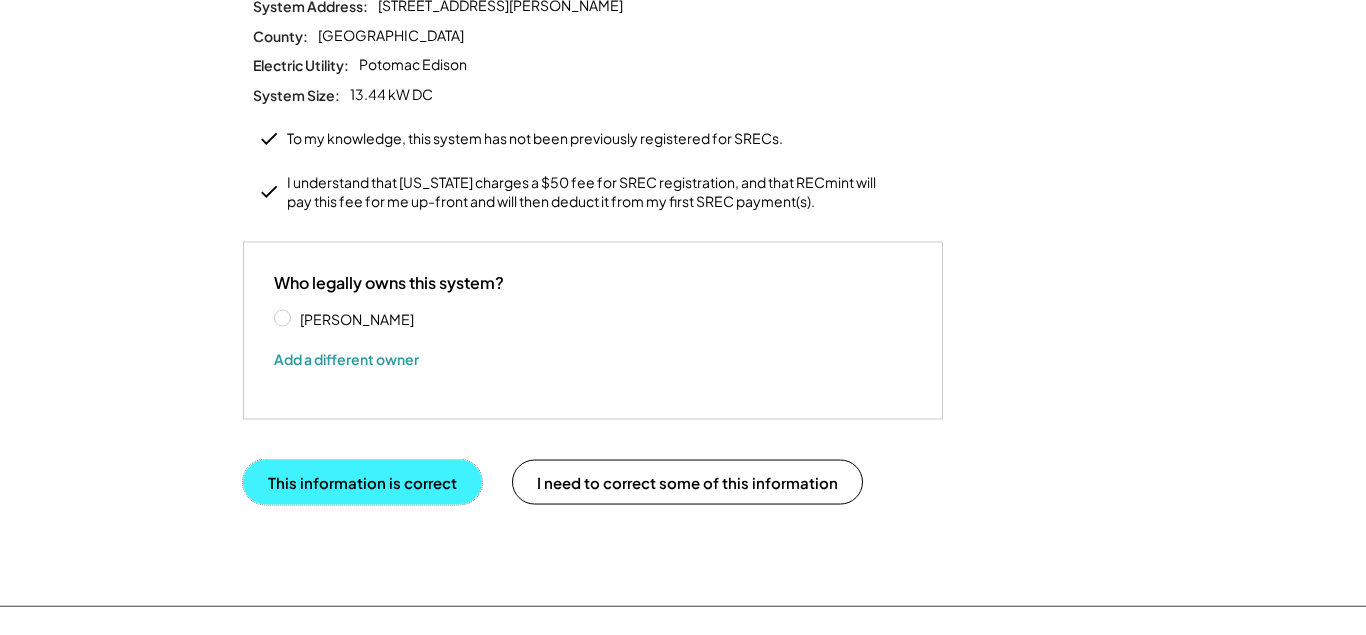 click on "This information is correct" at bounding box center (362, 482) 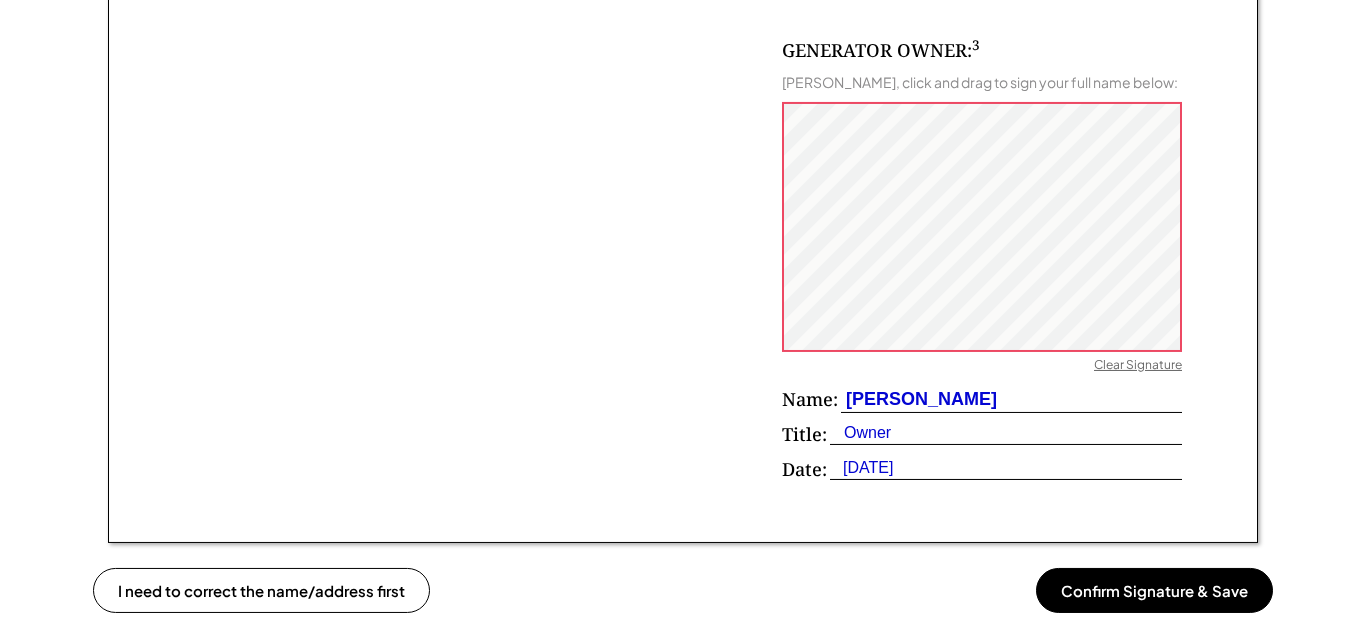 scroll, scrollTop: 1311, scrollLeft: 0, axis: vertical 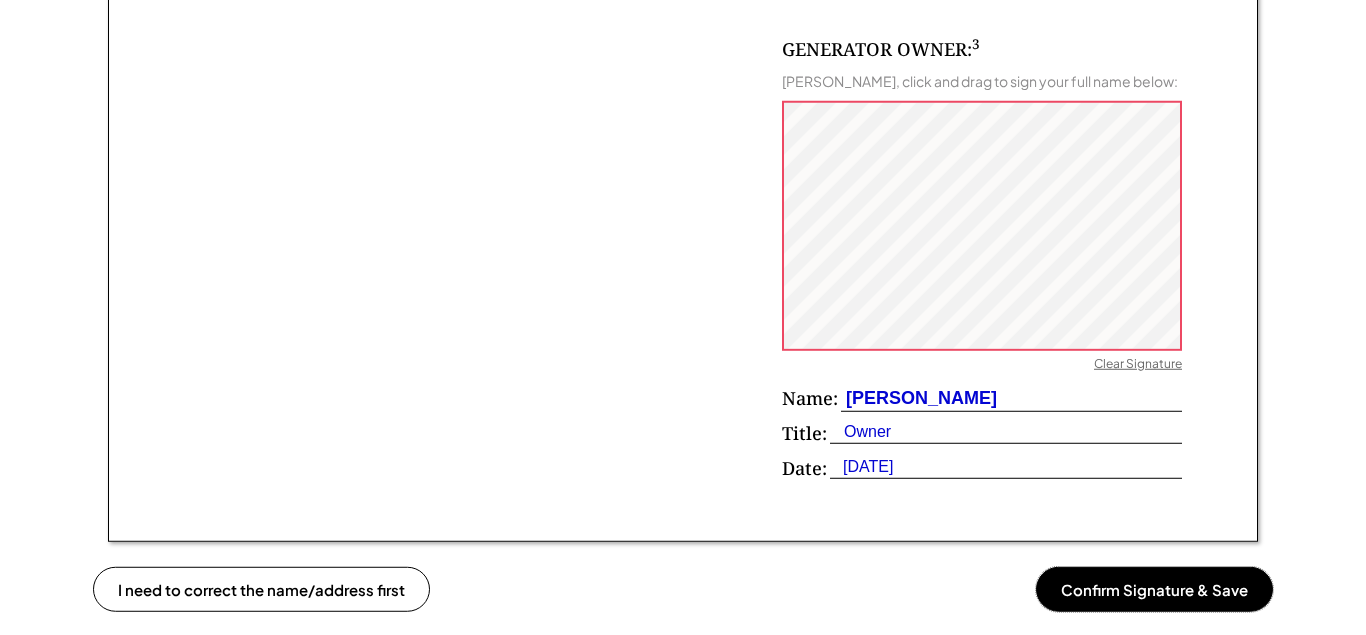 click on "Confirm Signature & Save" at bounding box center (1154, 589) 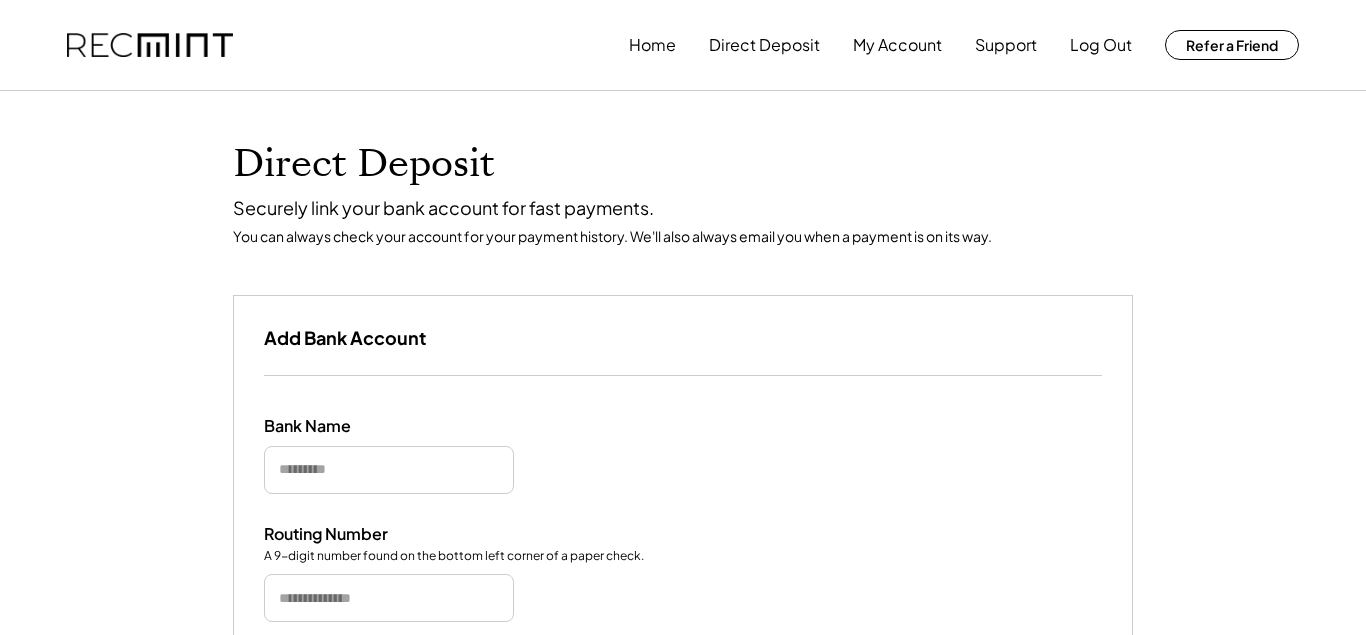 scroll, scrollTop: 194, scrollLeft: 0, axis: vertical 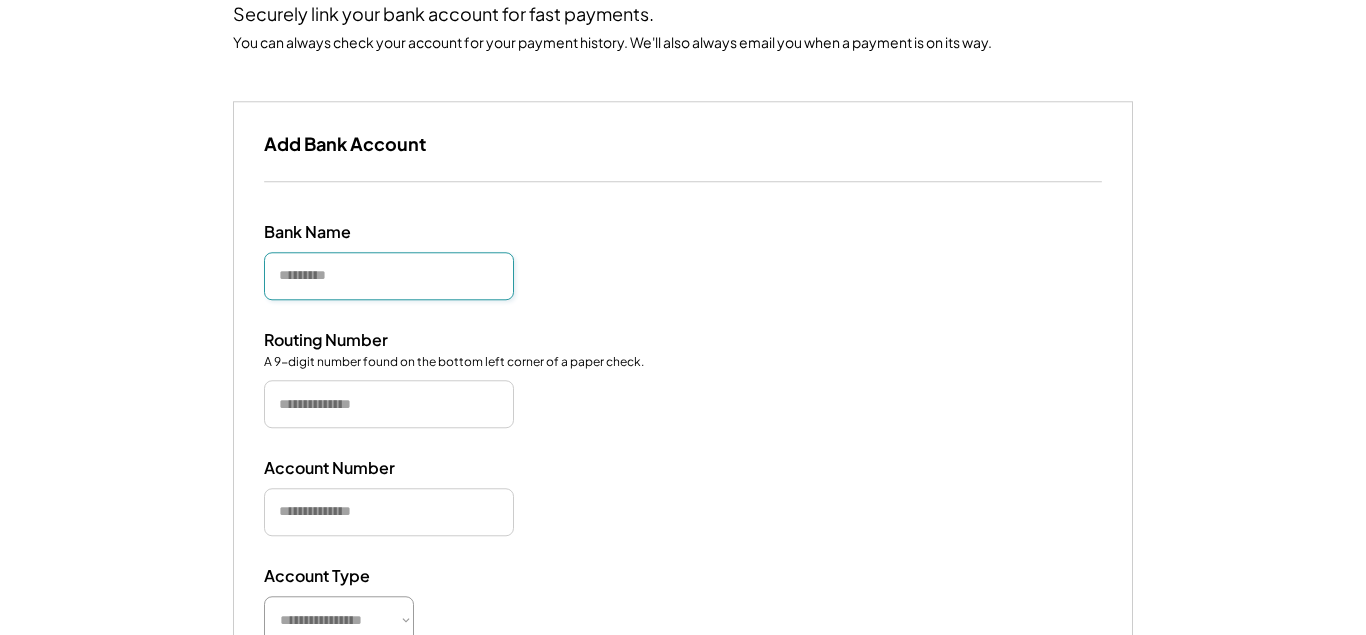 click at bounding box center (389, 276) 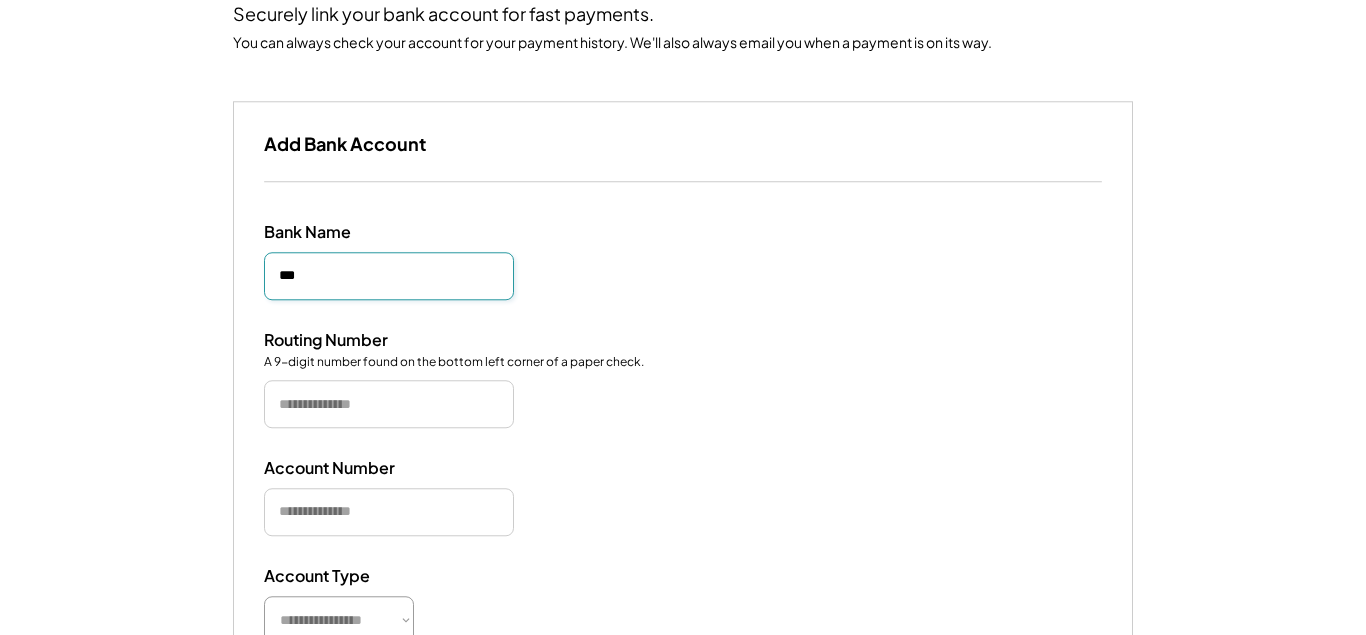 type on "***" 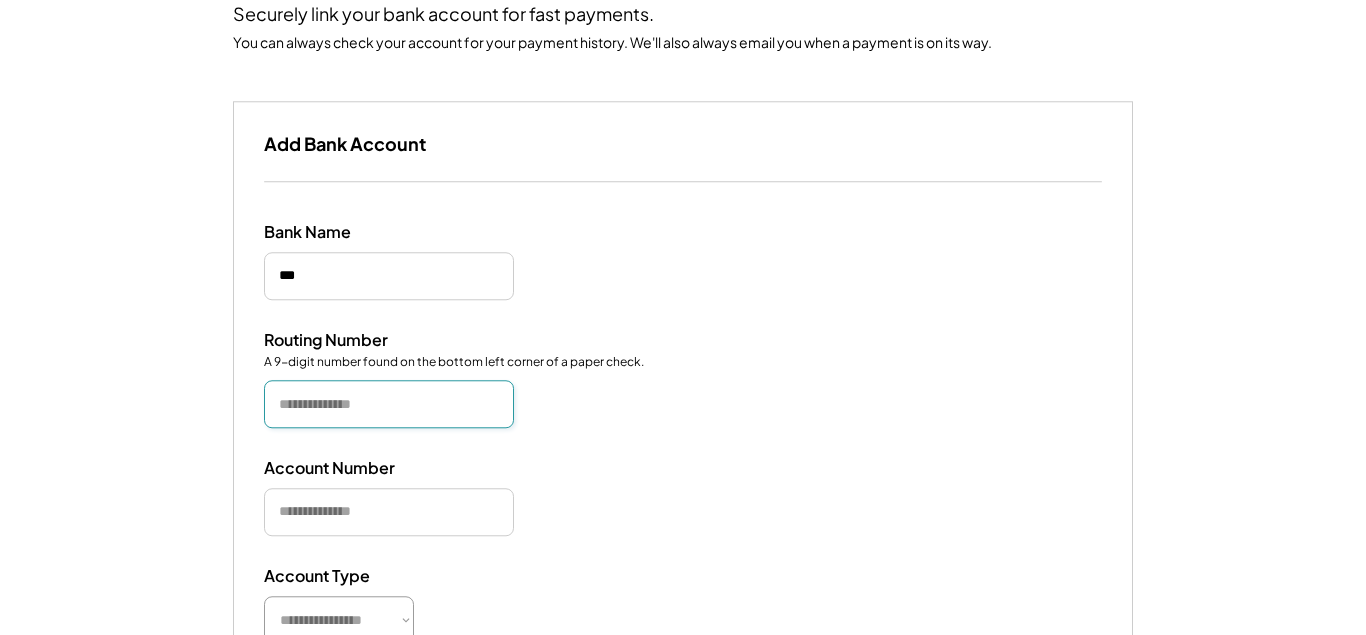 click at bounding box center (389, 404) 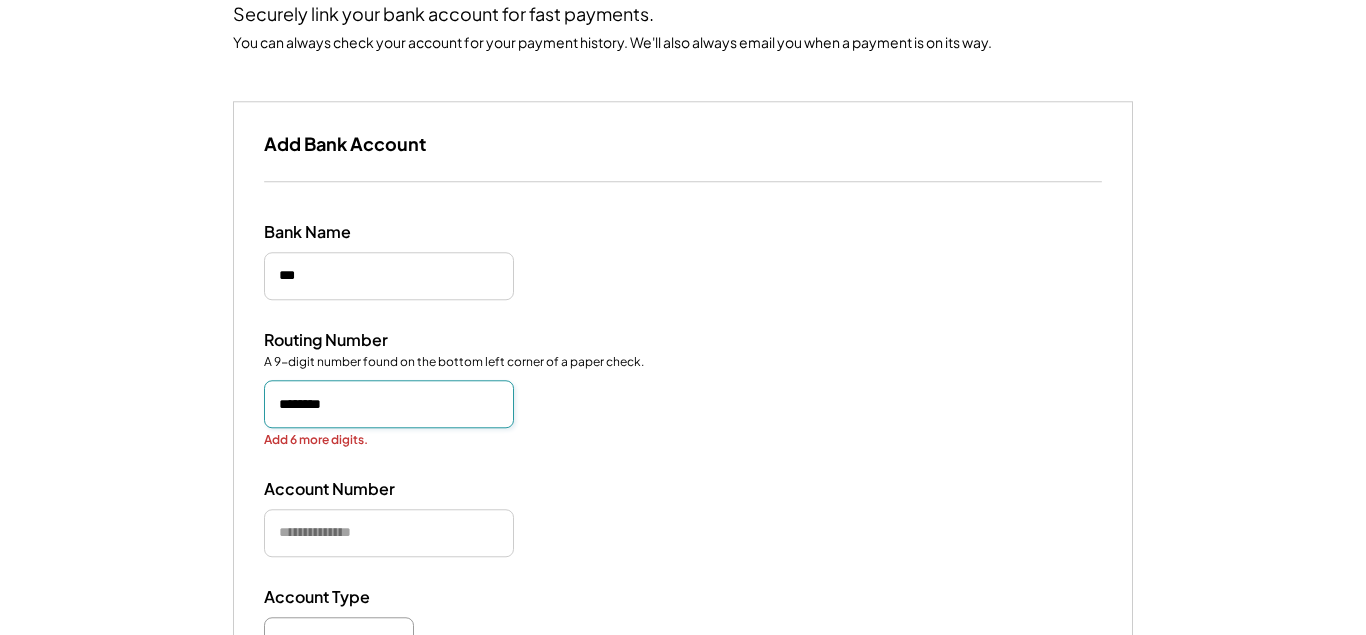 type on "*********" 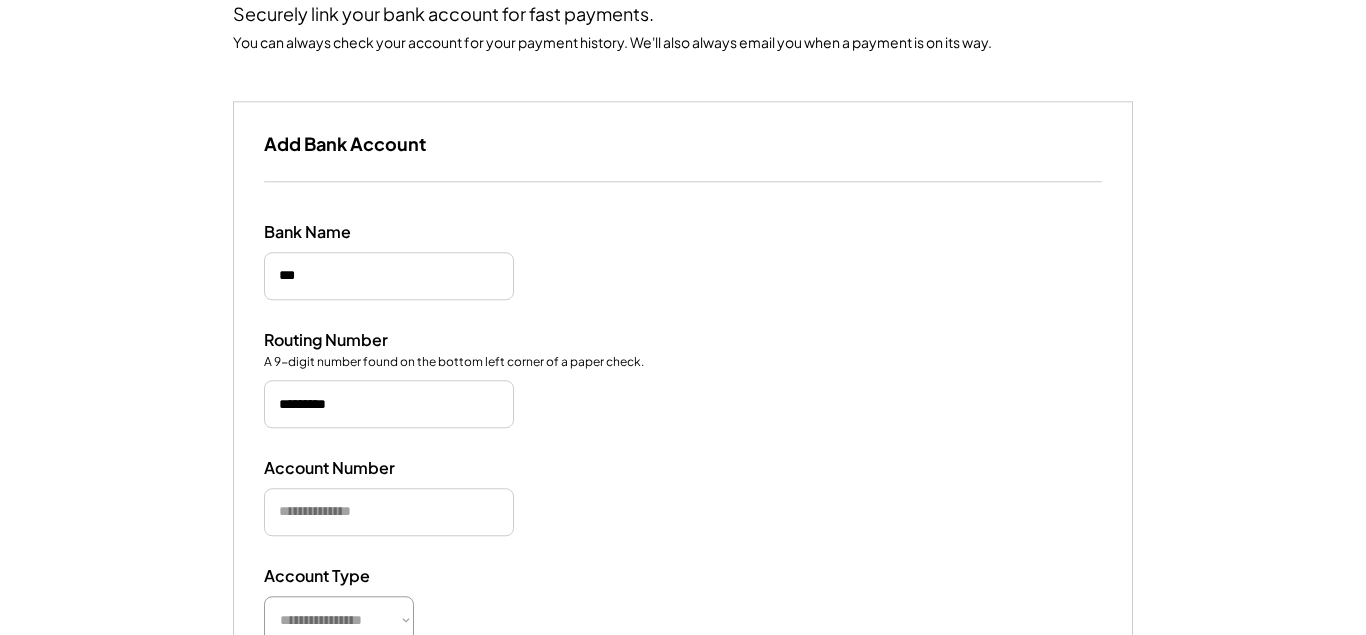 click on "**********" at bounding box center (683, 481) 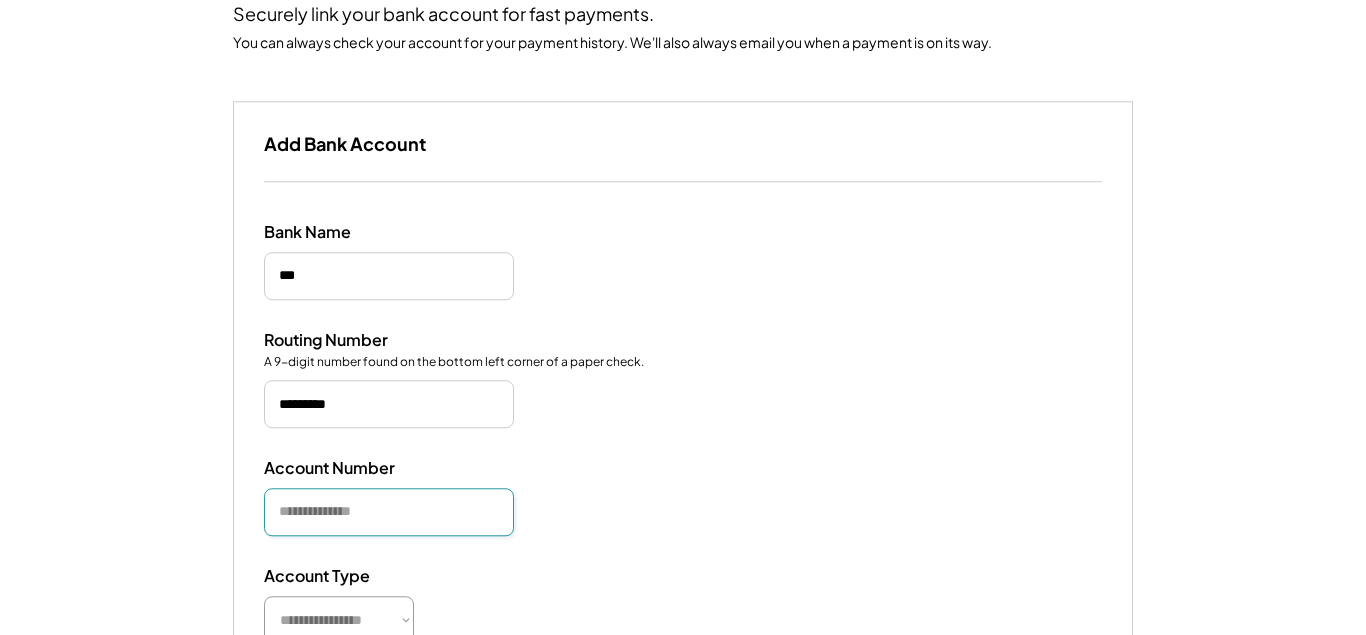 click at bounding box center [389, 512] 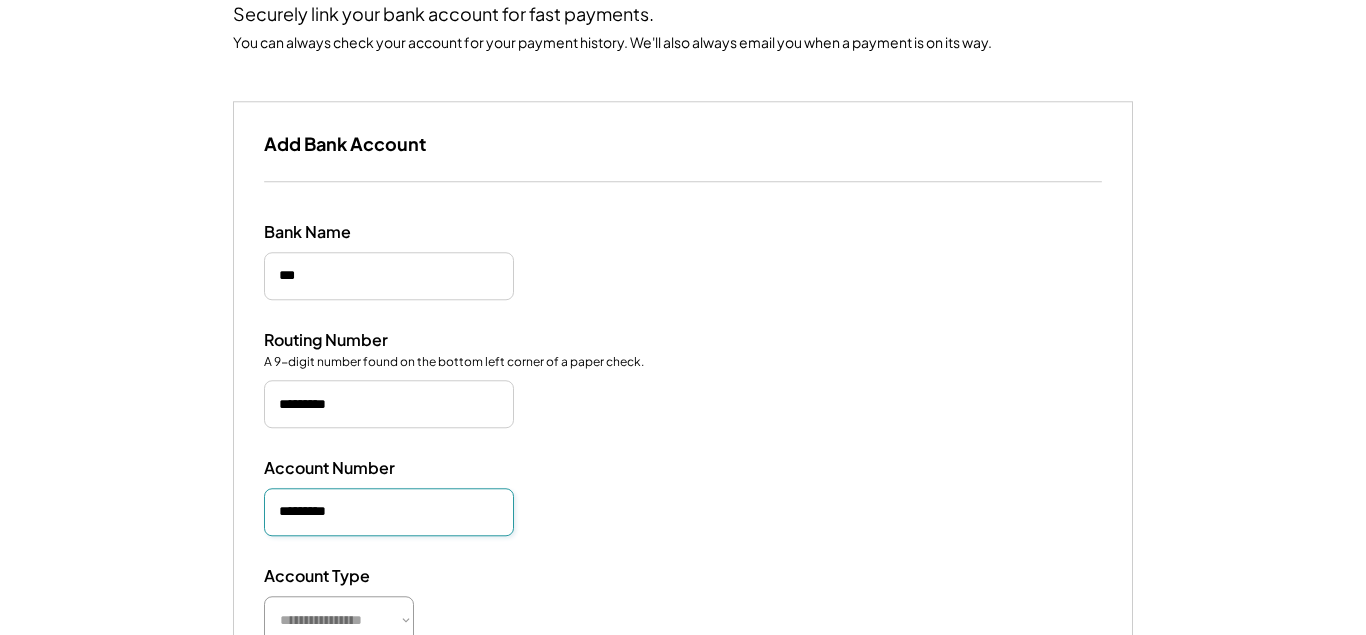 type on "**********" 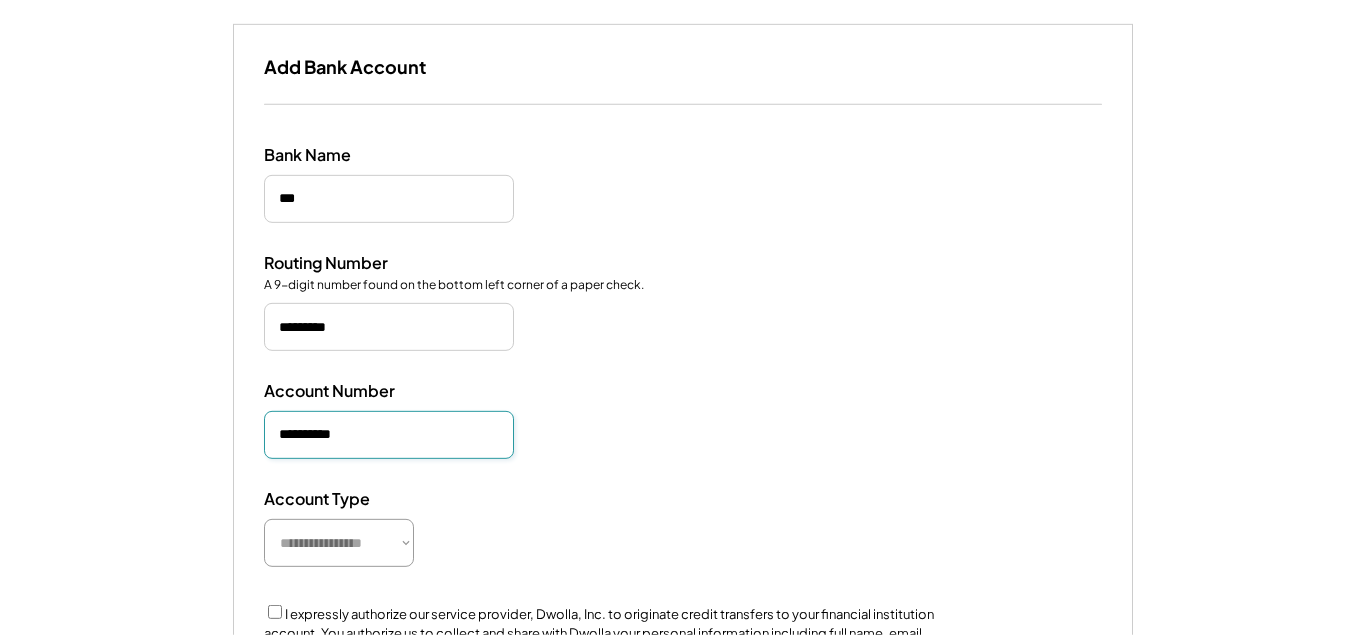scroll, scrollTop: 381, scrollLeft: 0, axis: vertical 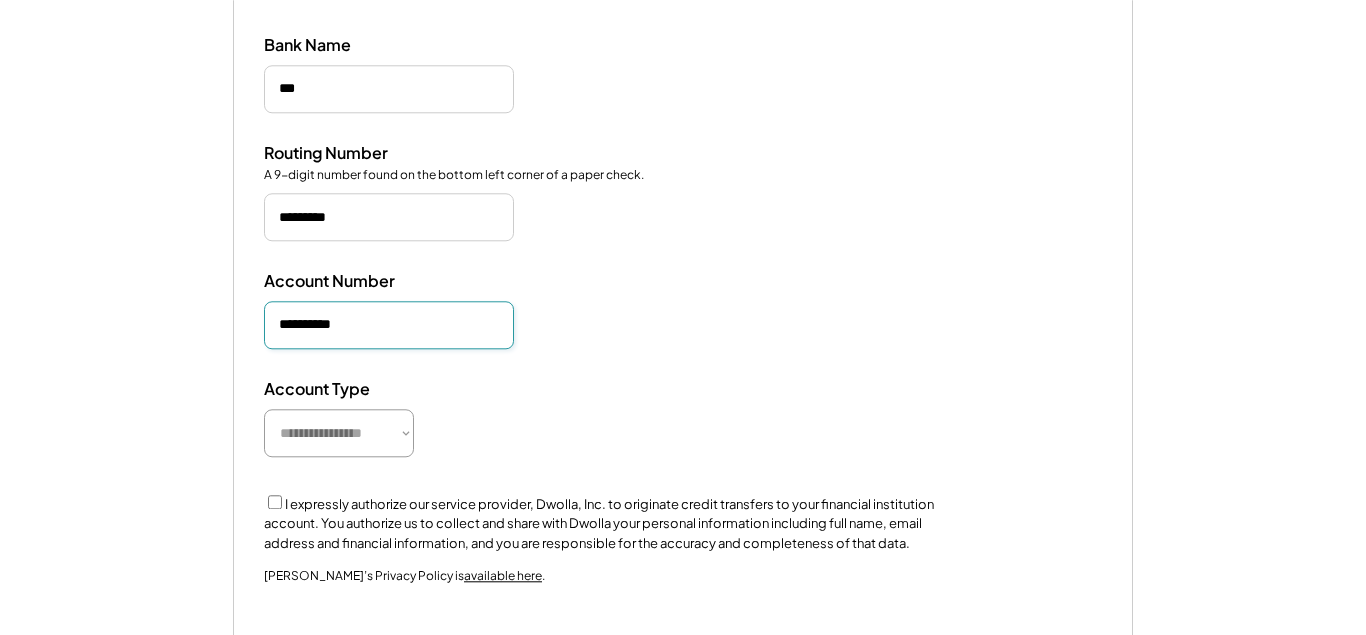 click on "**********" at bounding box center (339, 433) 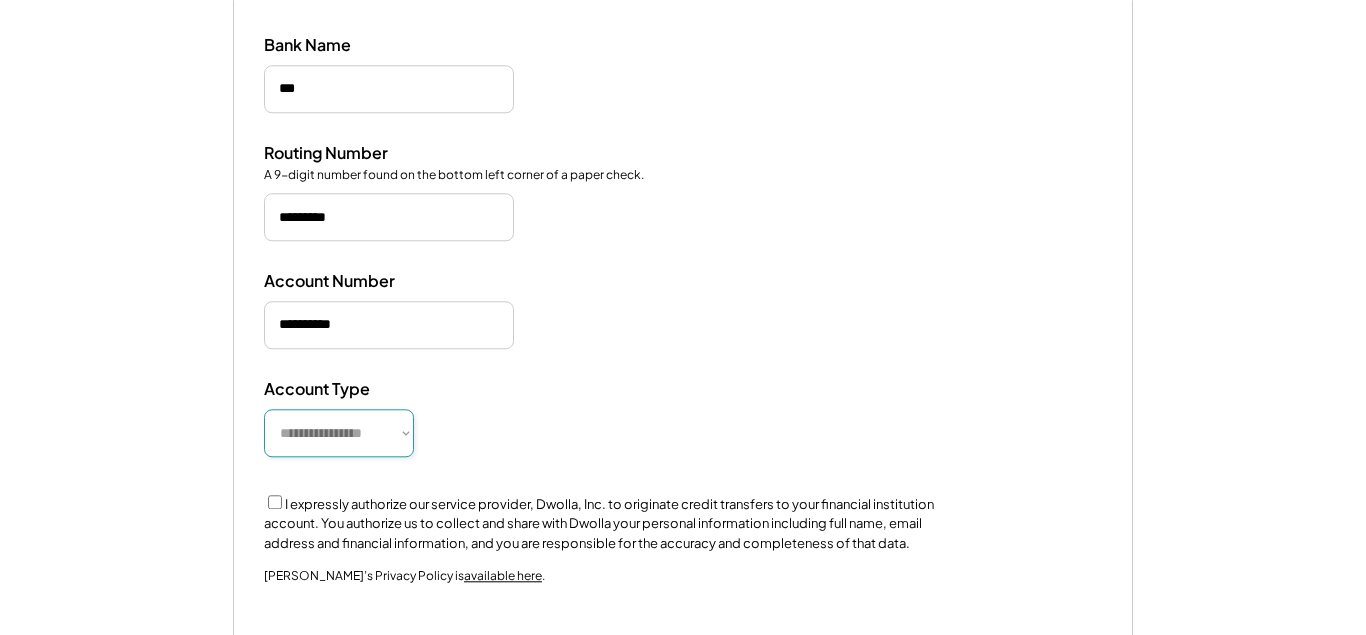select on "**********" 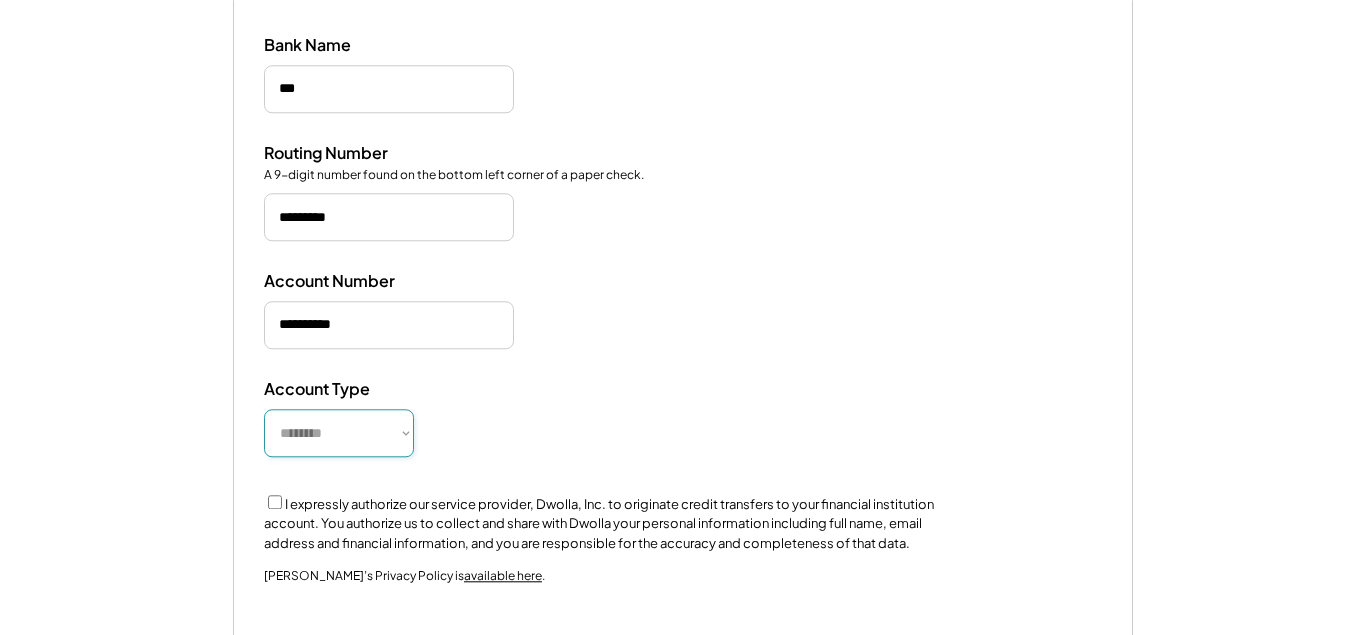 click on "********" at bounding box center (0, 0) 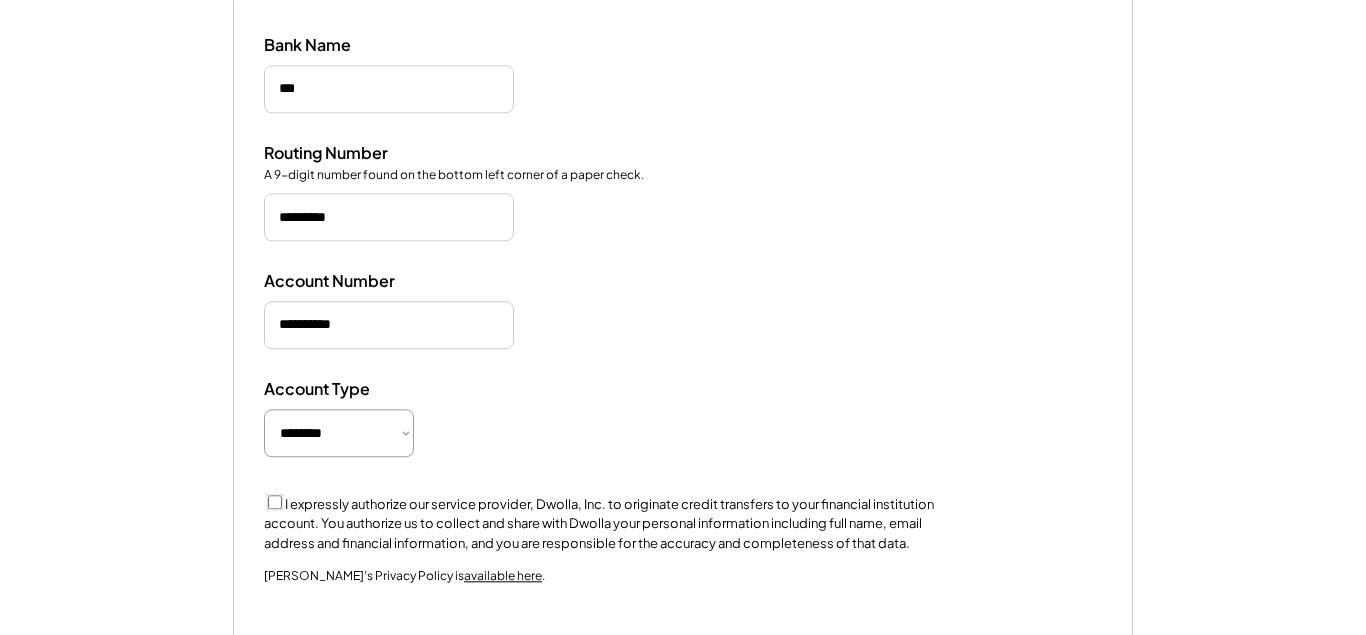 scroll, scrollTop: 641, scrollLeft: 0, axis: vertical 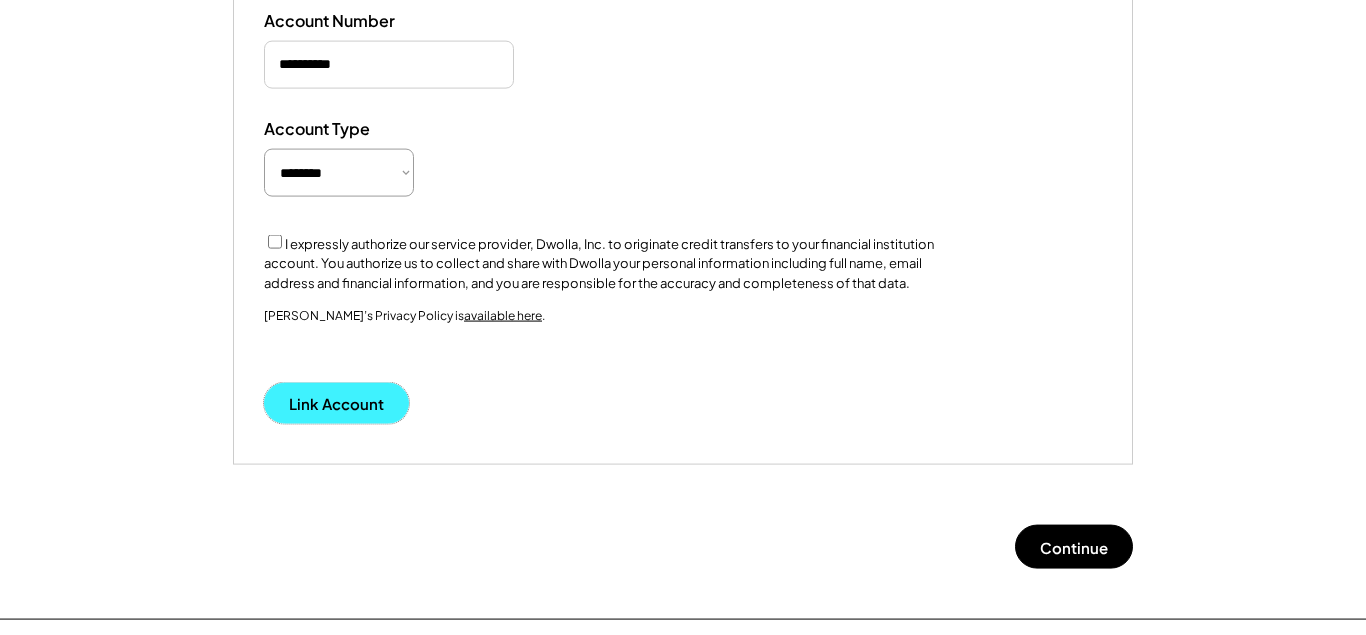 click on "Link Account" at bounding box center (336, 403) 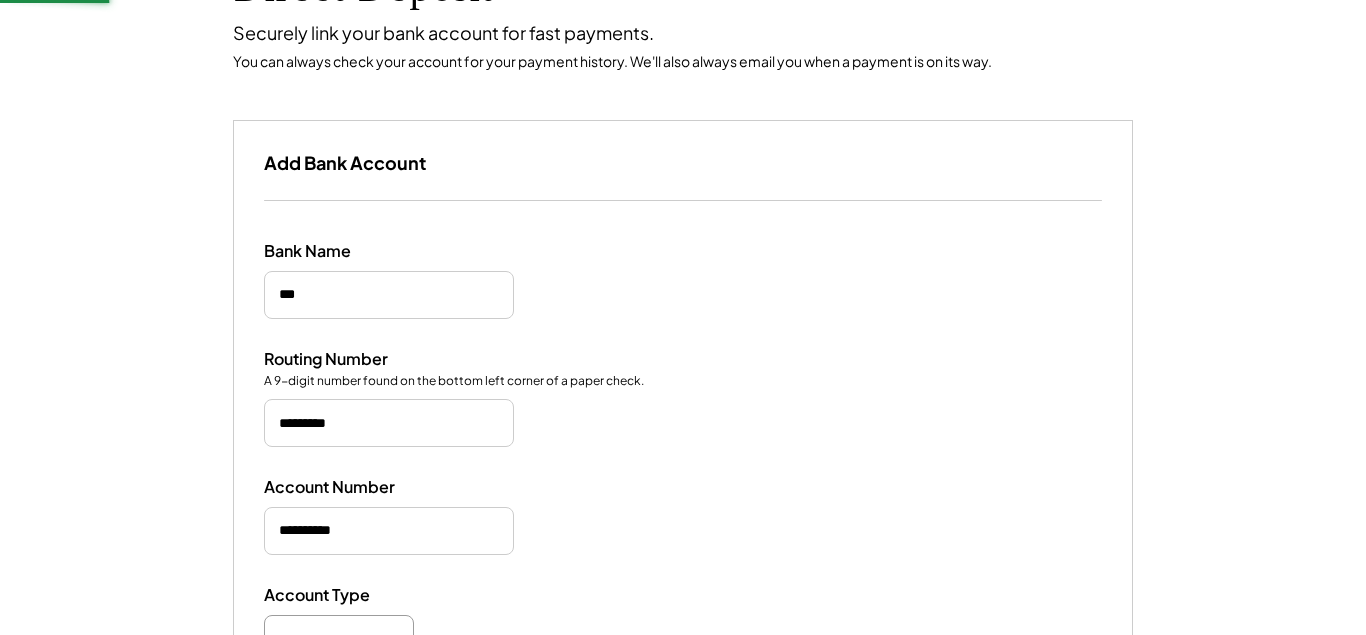 scroll, scrollTop: 141, scrollLeft: 0, axis: vertical 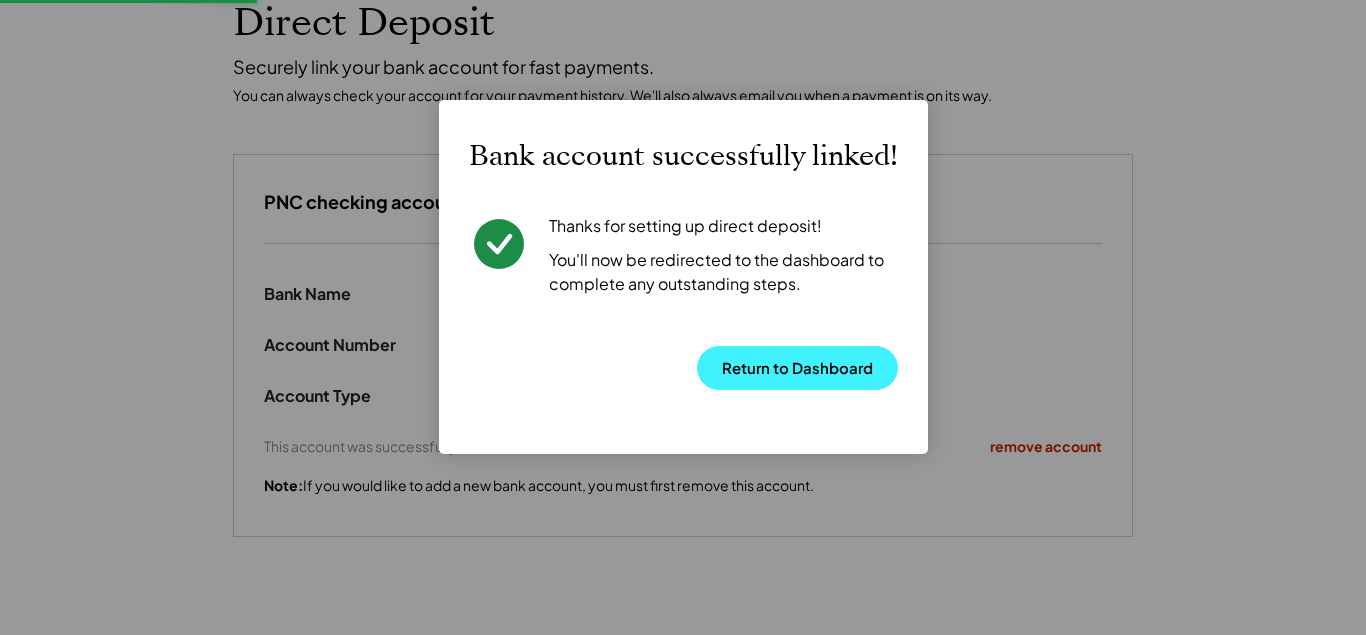 click on "Return to Dashboard" at bounding box center (797, 368) 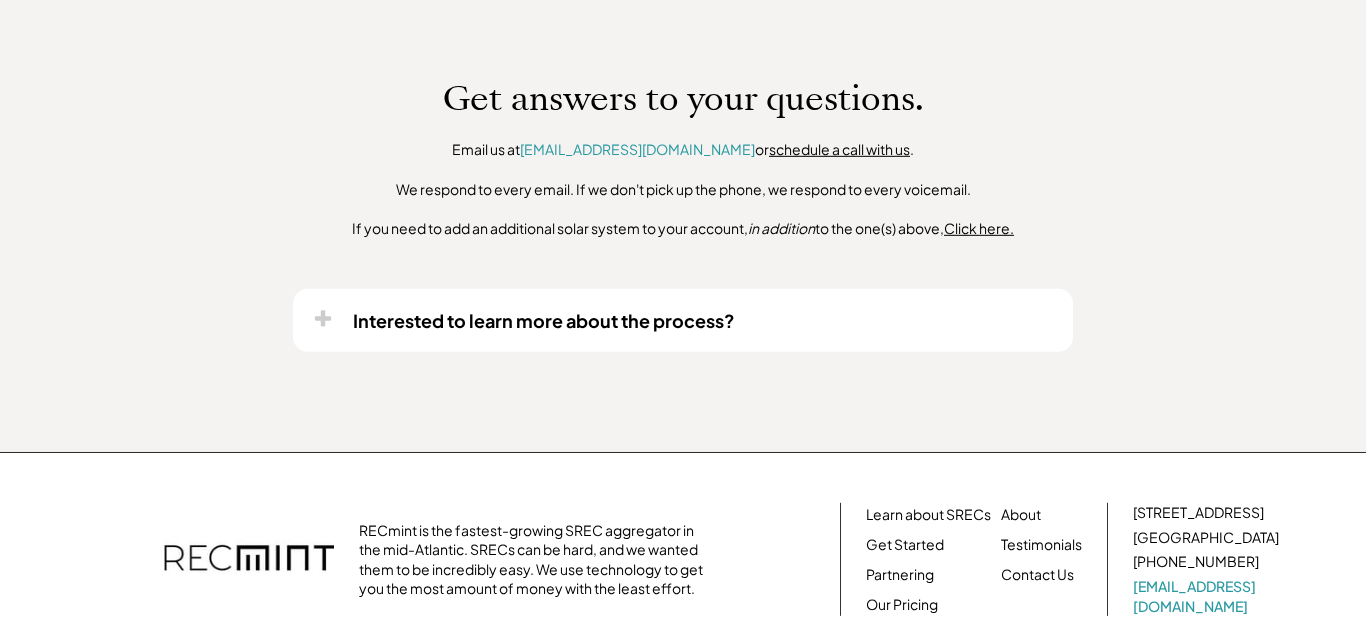 scroll, scrollTop: 1721, scrollLeft: 0, axis: vertical 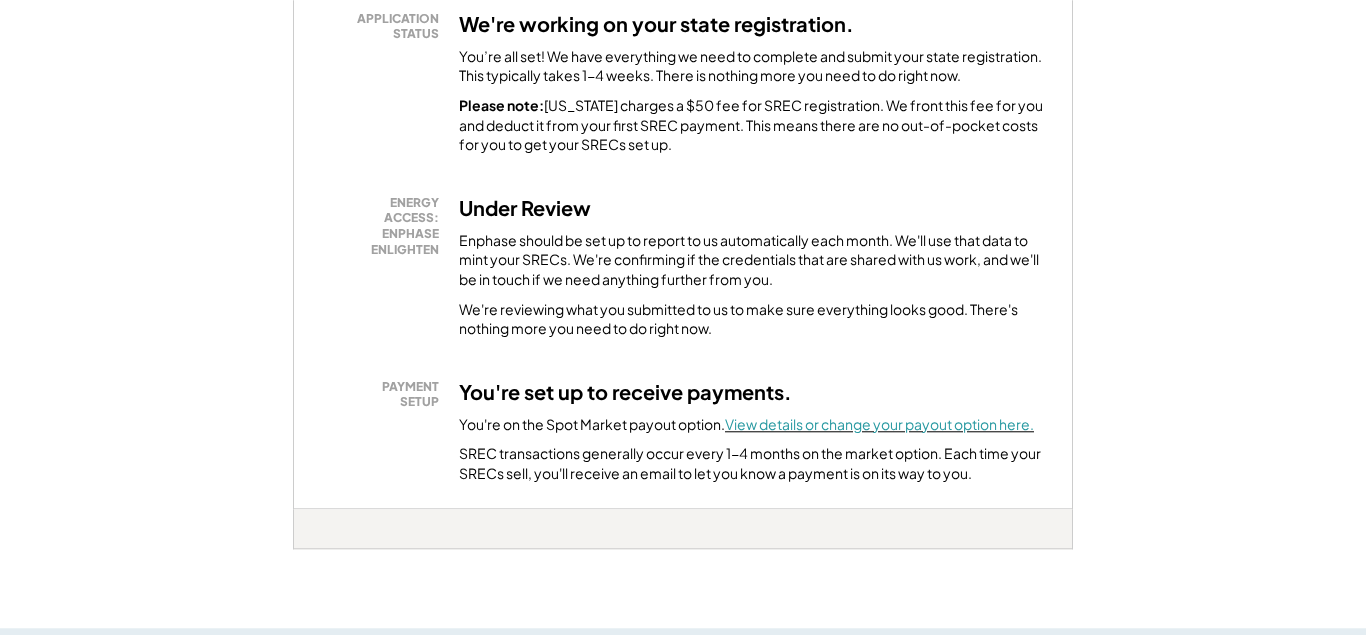 click on "View details or change your payout option here." at bounding box center [879, 424] 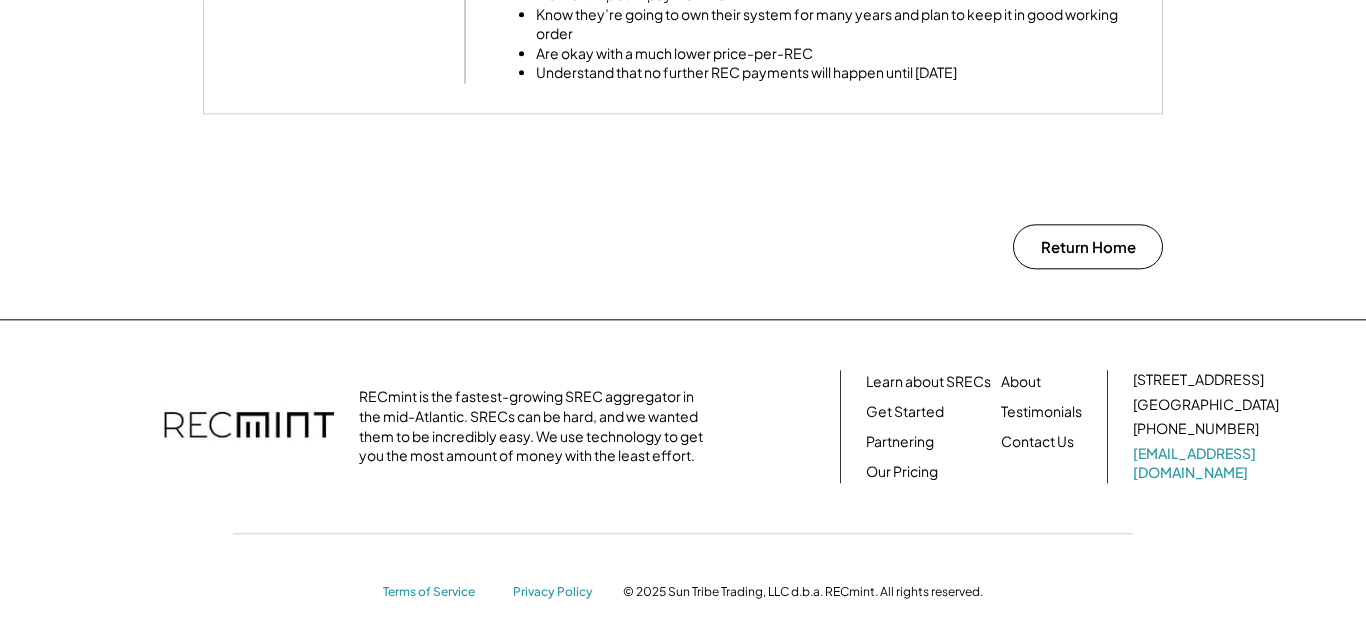 scroll, scrollTop: 2097, scrollLeft: 0, axis: vertical 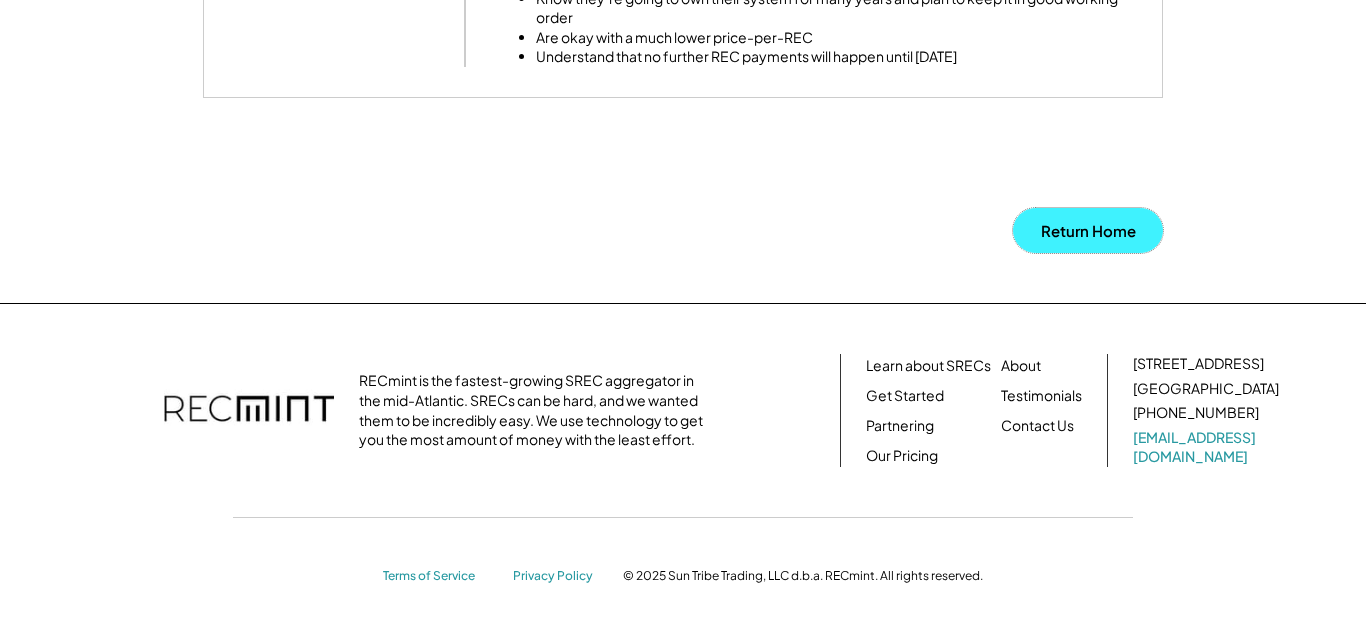 click on "Return Home" at bounding box center [1088, 230] 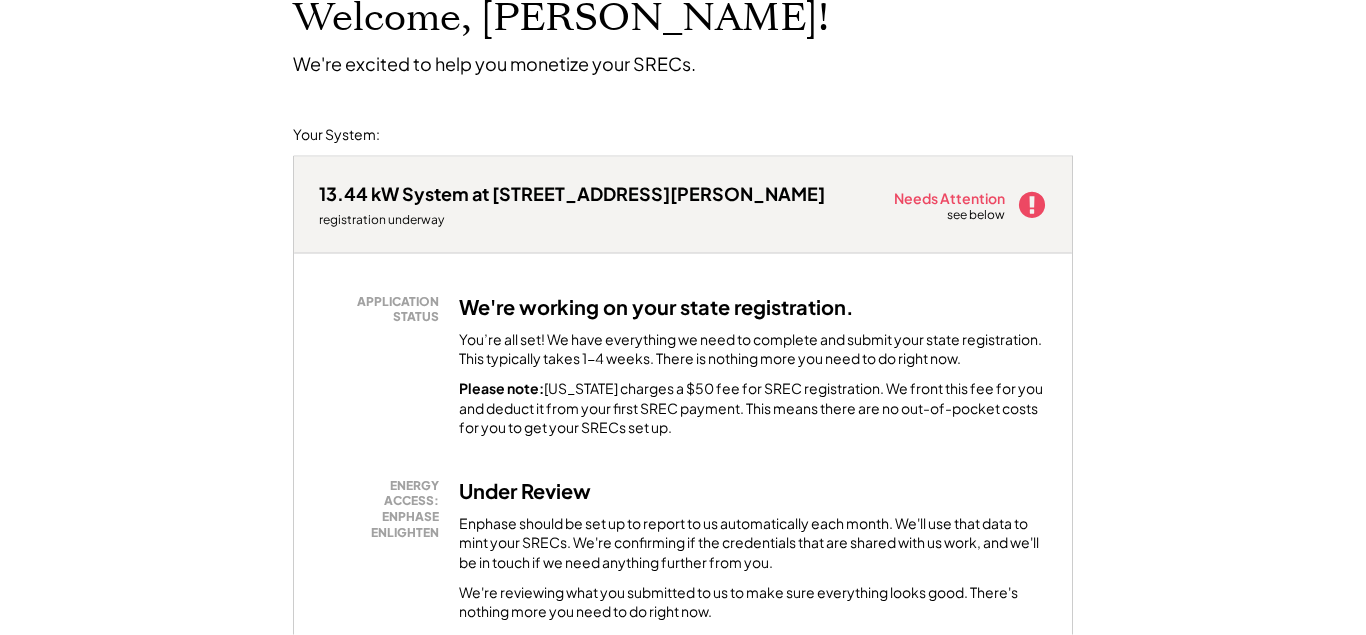 scroll, scrollTop: 0, scrollLeft: 0, axis: both 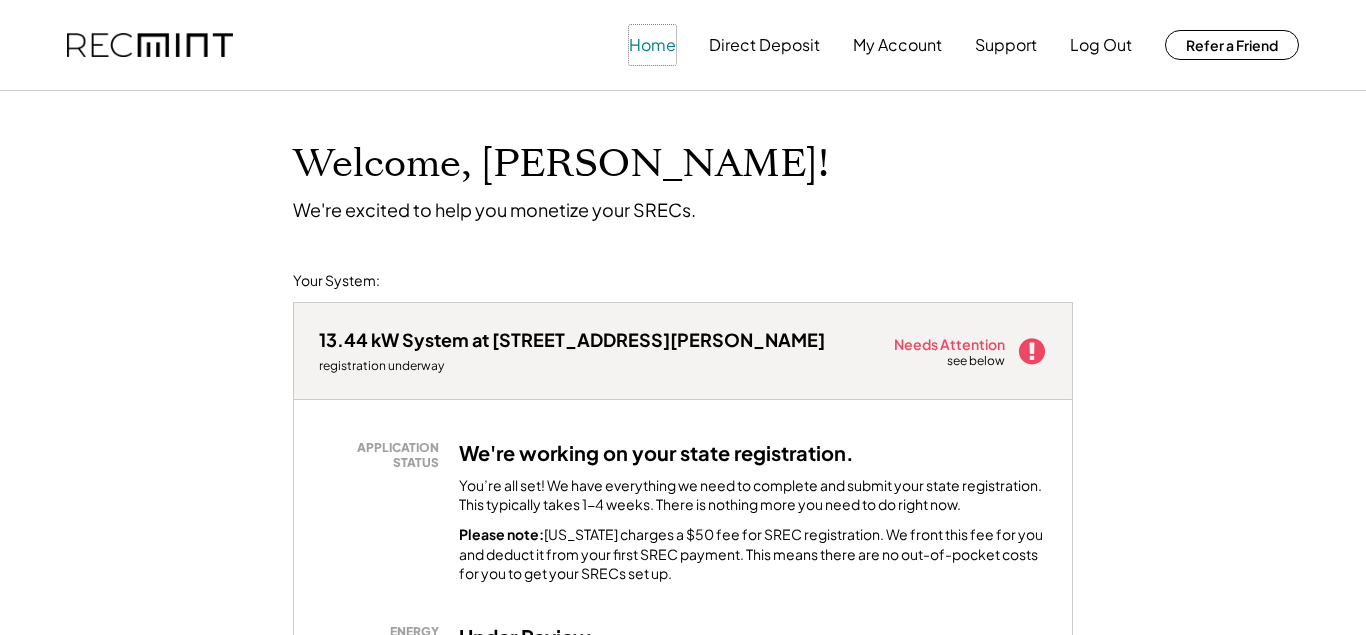 click on "Home" at bounding box center (652, 45) 